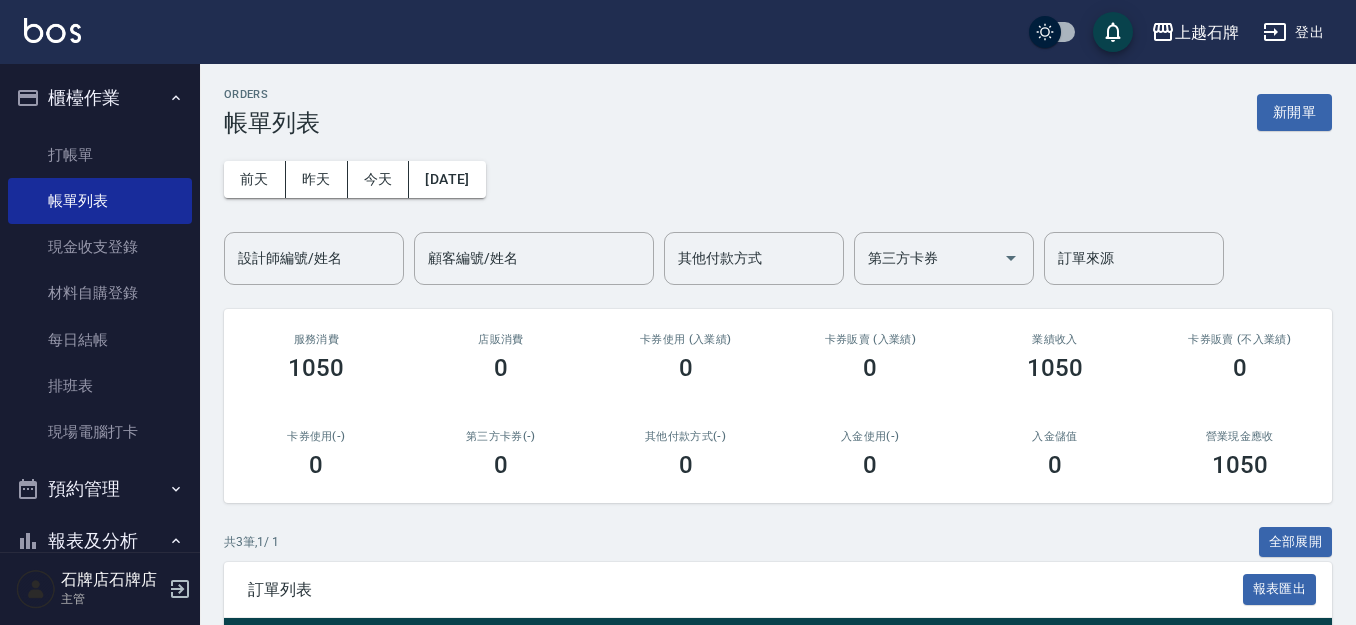 scroll, scrollTop: 200, scrollLeft: 0, axis: vertical 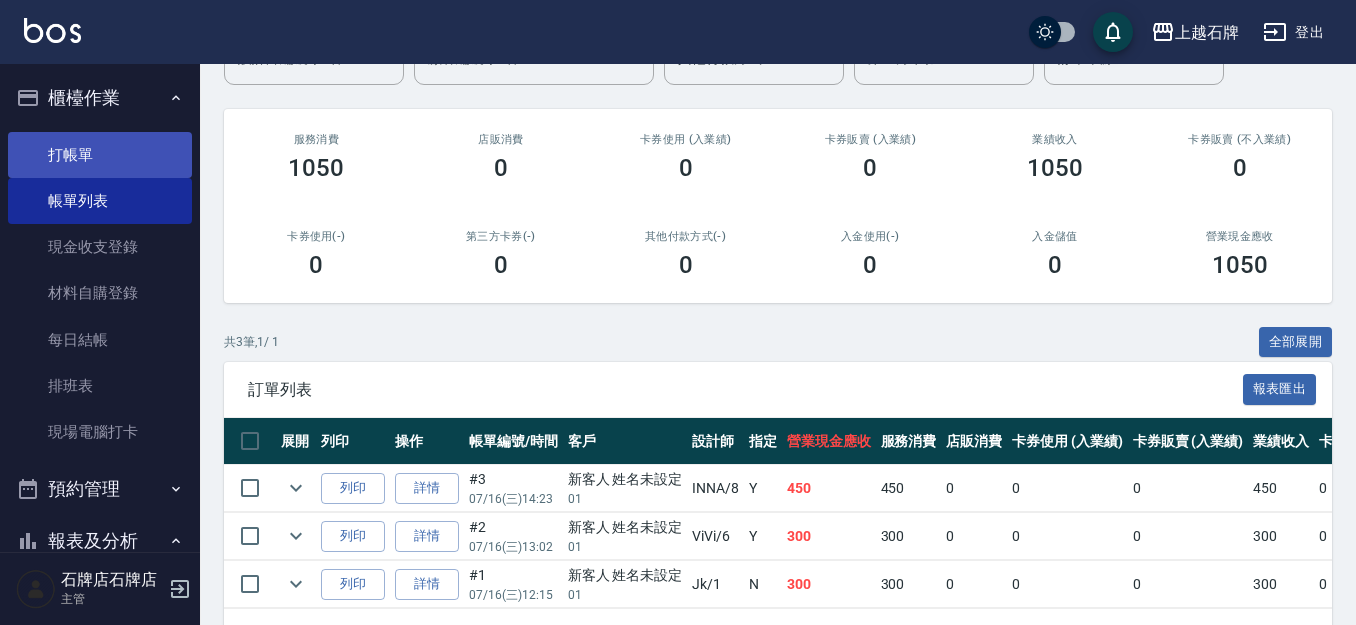 drag, startPoint x: 123, startPoint y: 130, endPoint x: 144, endPoint y: 142, distance: 24.186773 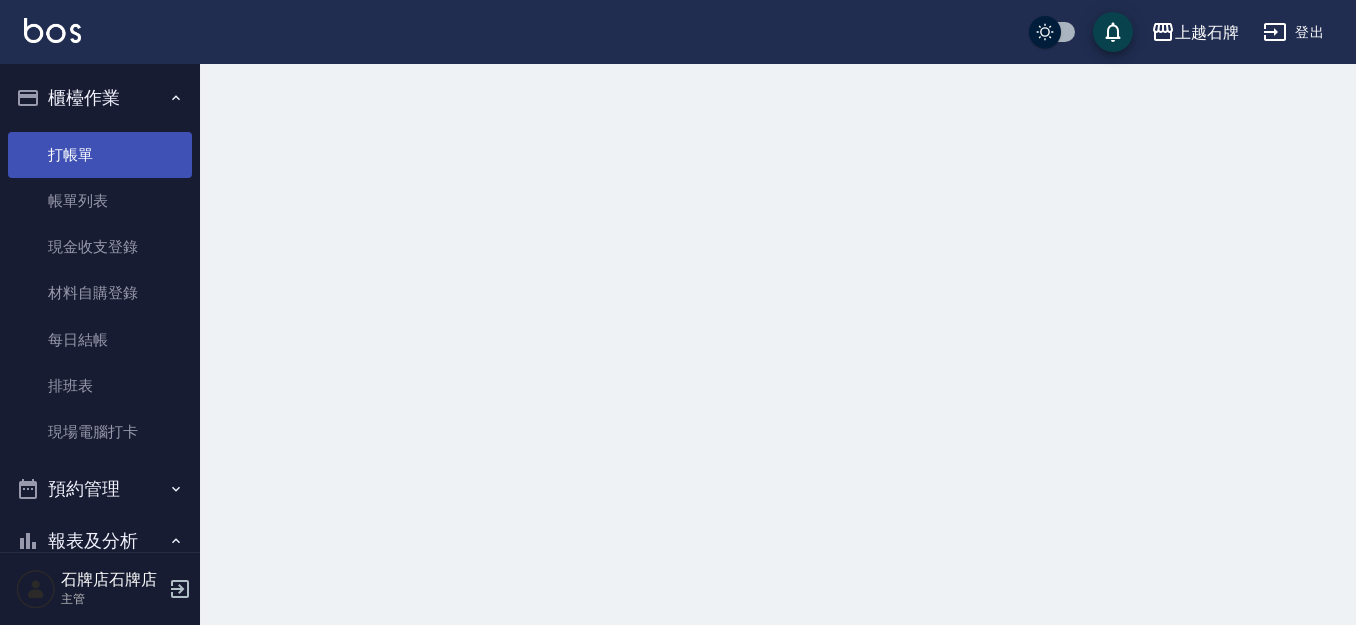 scroll, scrollTop: 0, scrollLeft: 0, axis: both 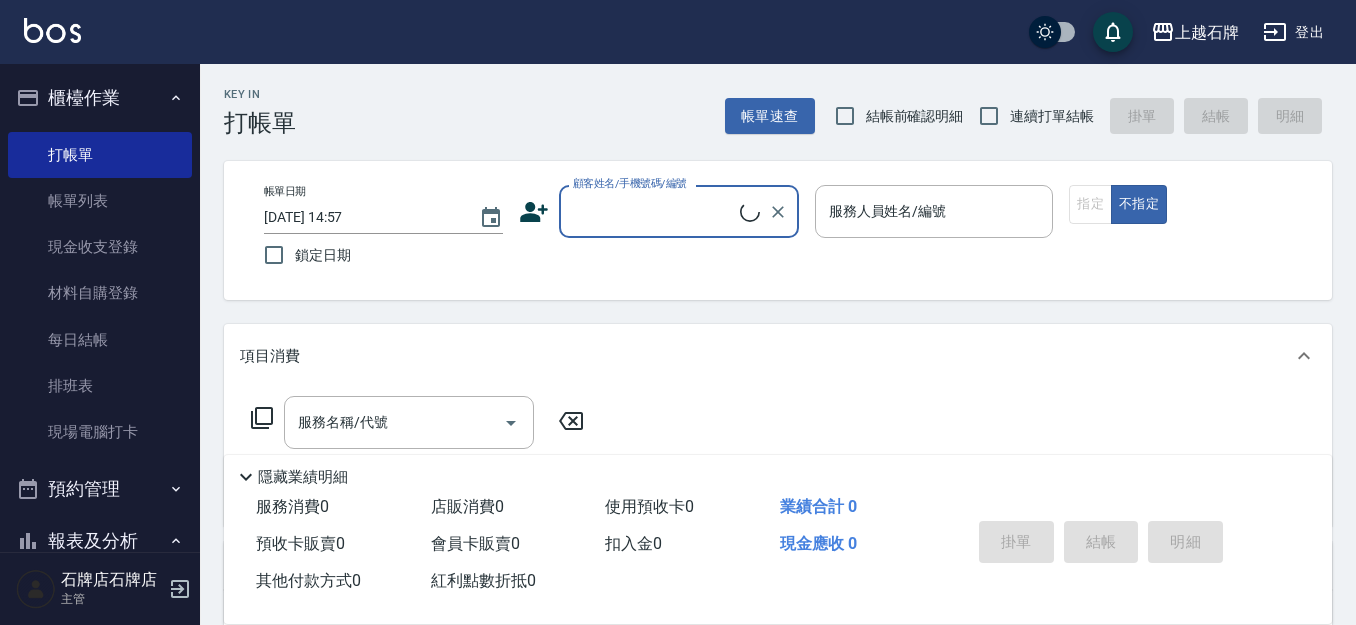 click on "顧客姓名/手機號碼/編號" at bounding box center (654, 211) 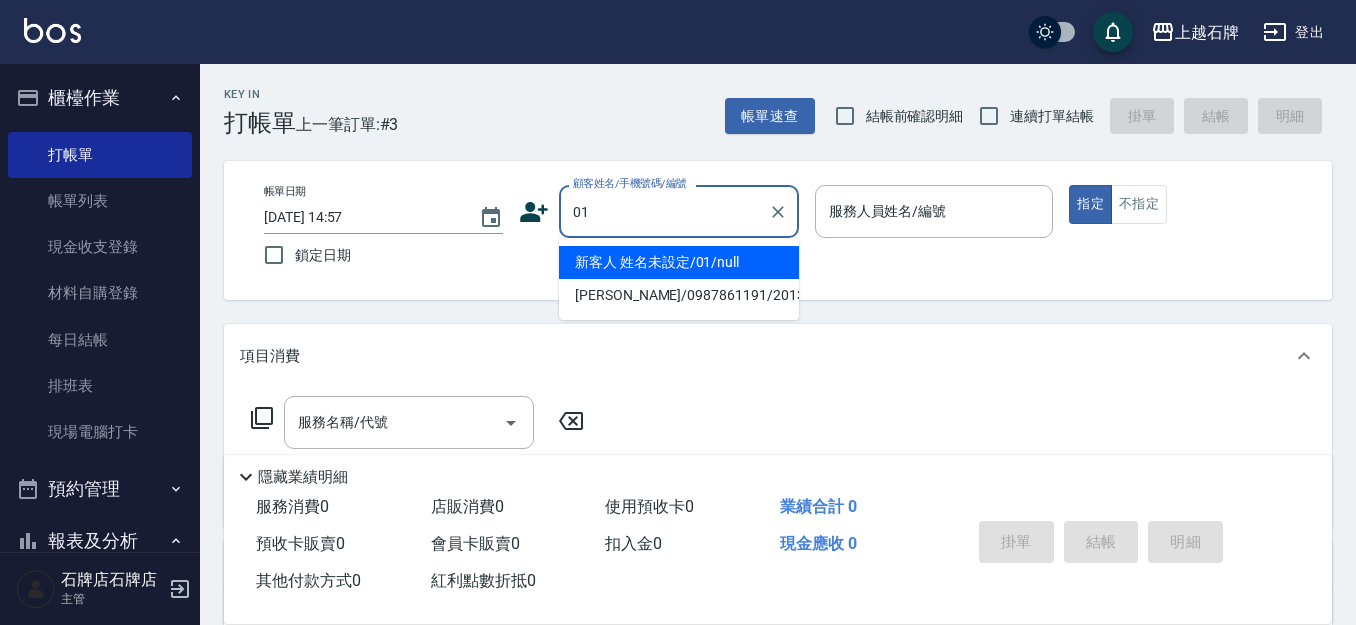 type on "01" 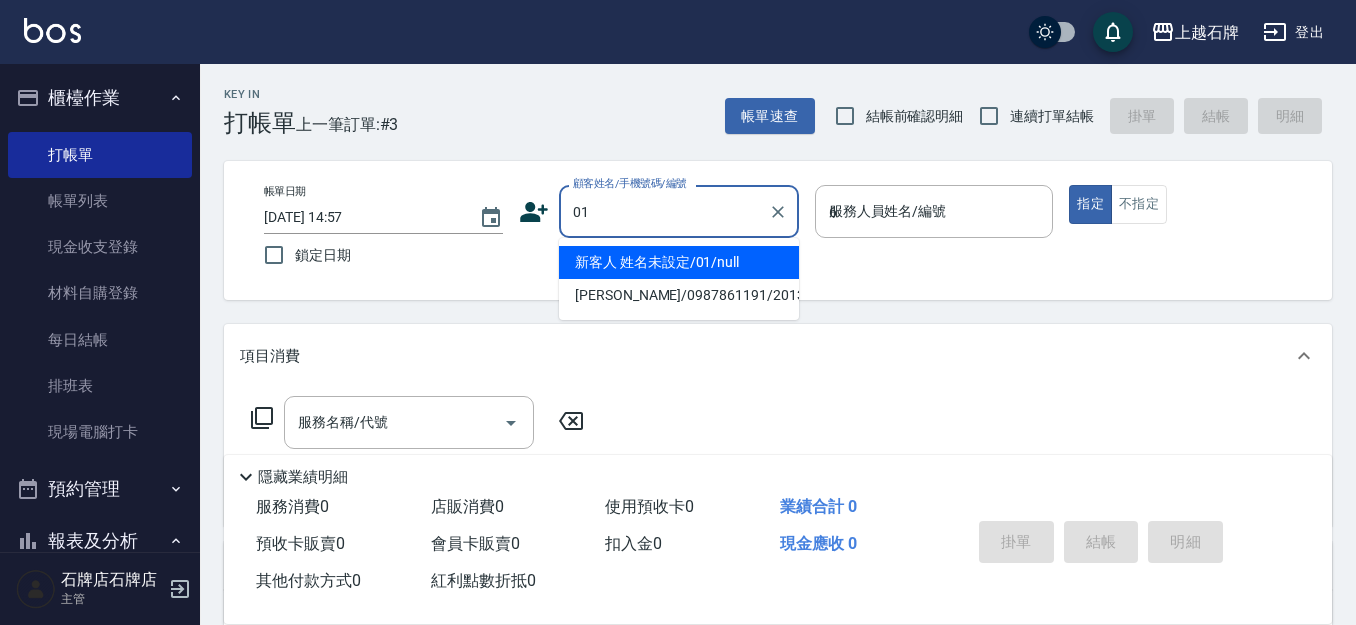 type on "新客人 姓名未設定/01/null" 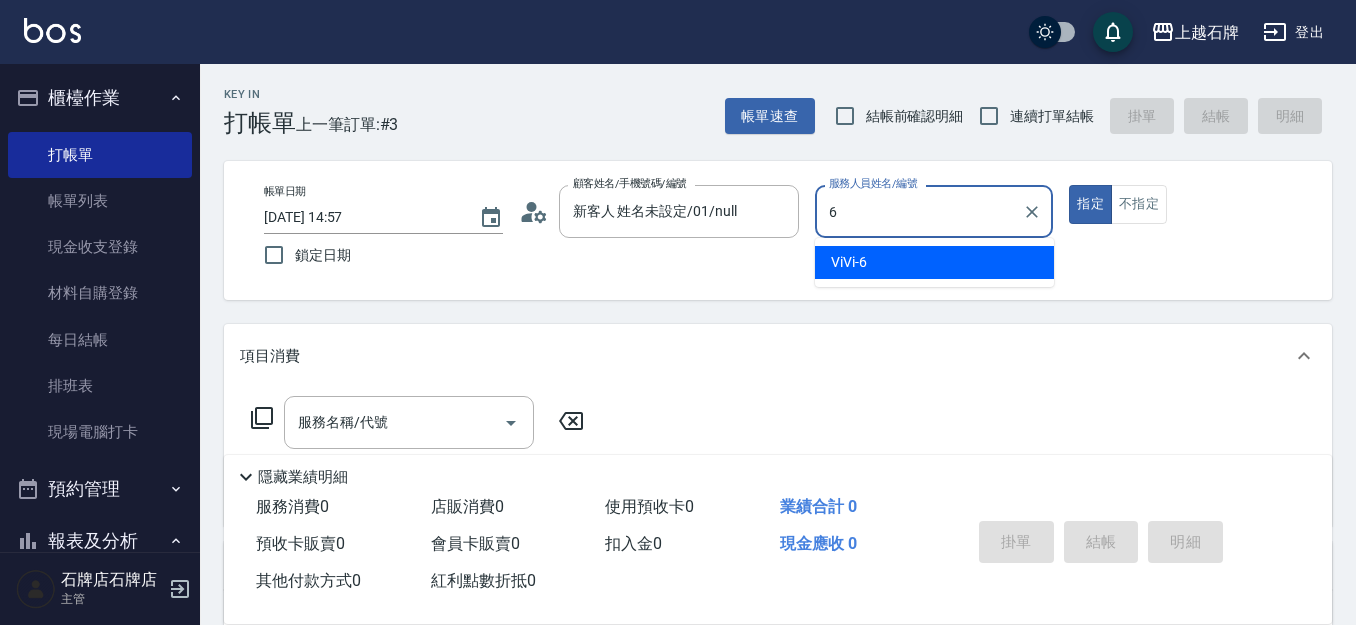 type on "ViVi-6" 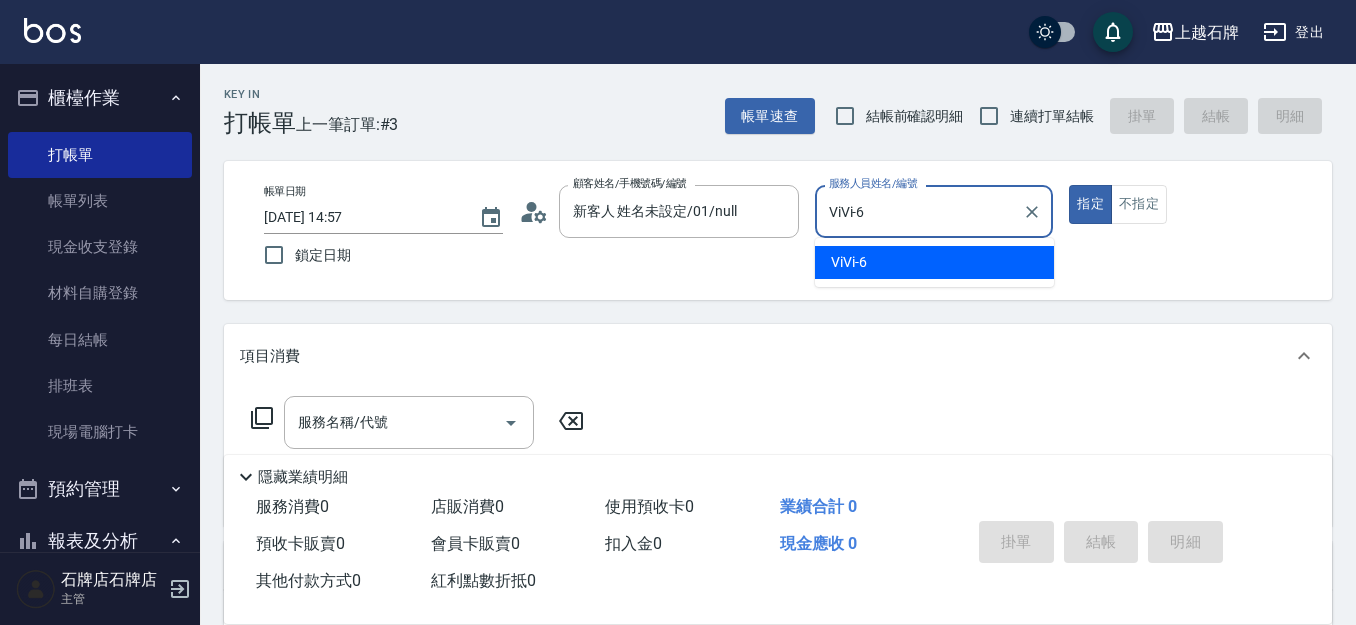 type on "true" 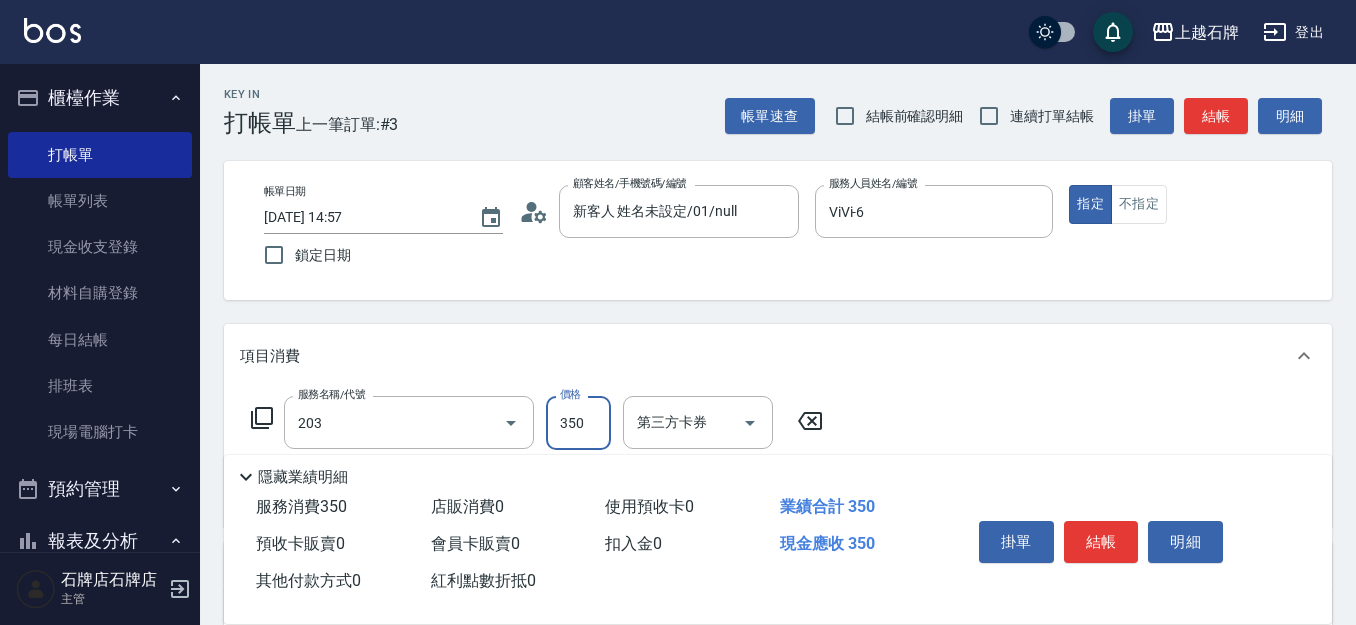 type on "B級洗+剪(203)" 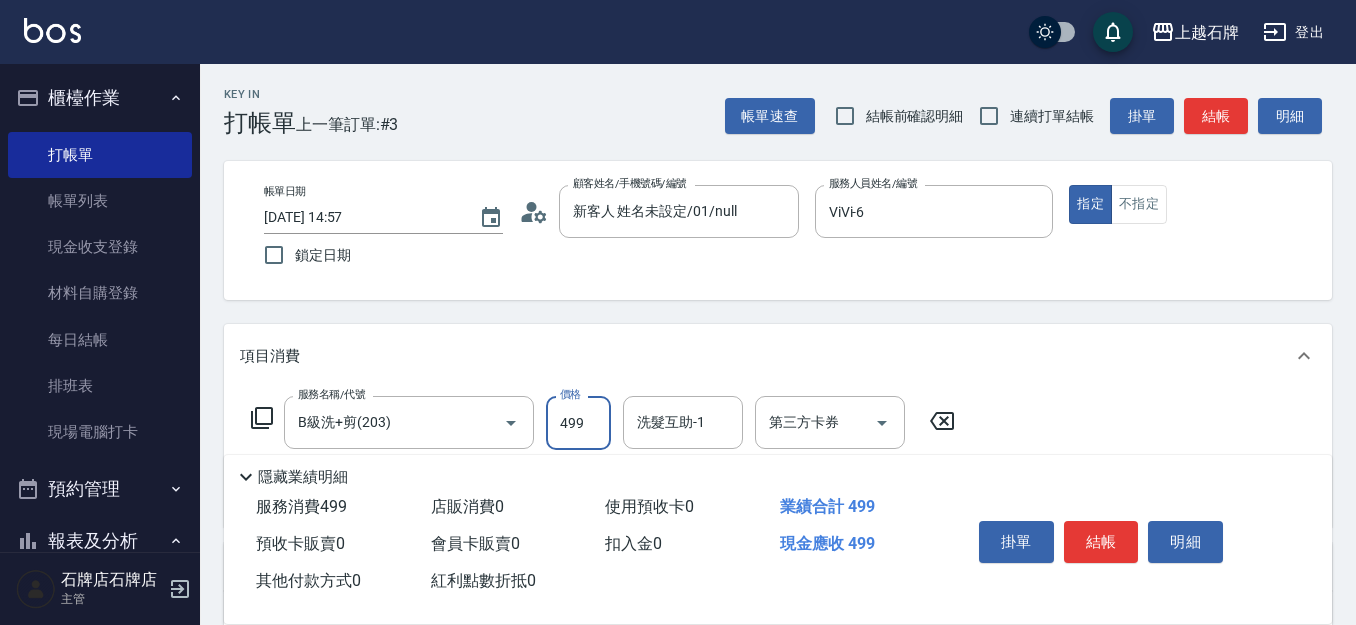type on "499" 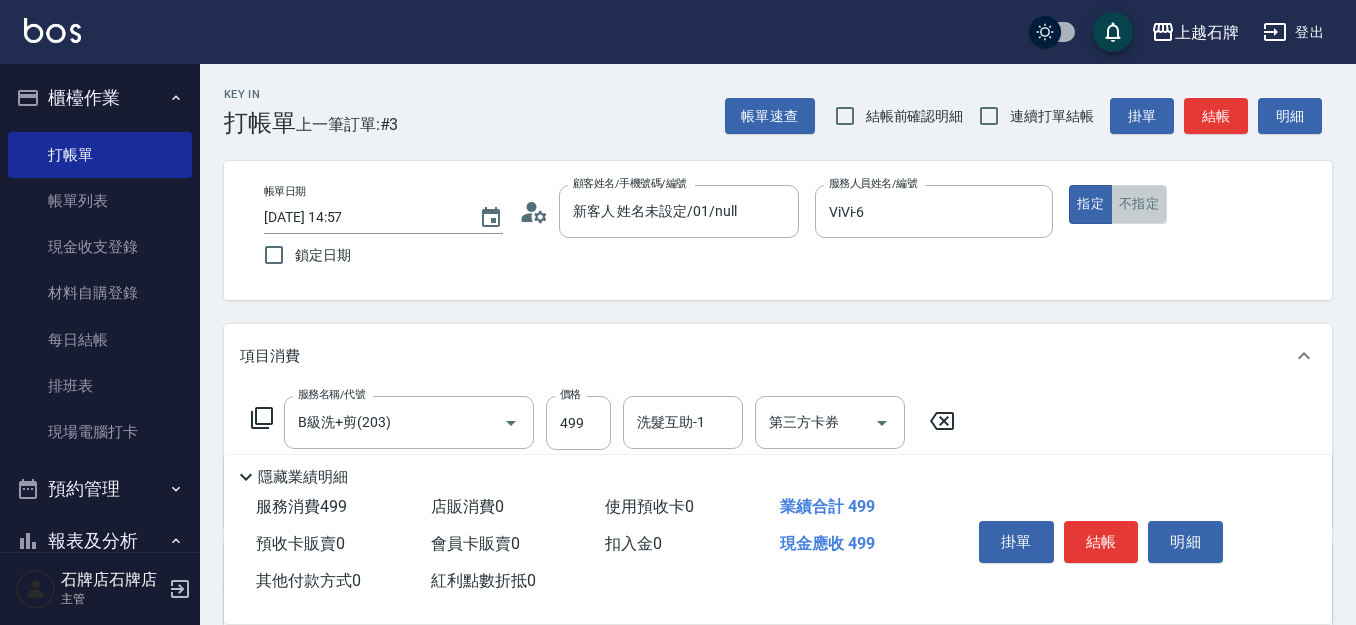 drag, startPoint x: 1136, startPoint y: 205, endPoint x: 1254, endPoint y: 70, distance: 179.30142 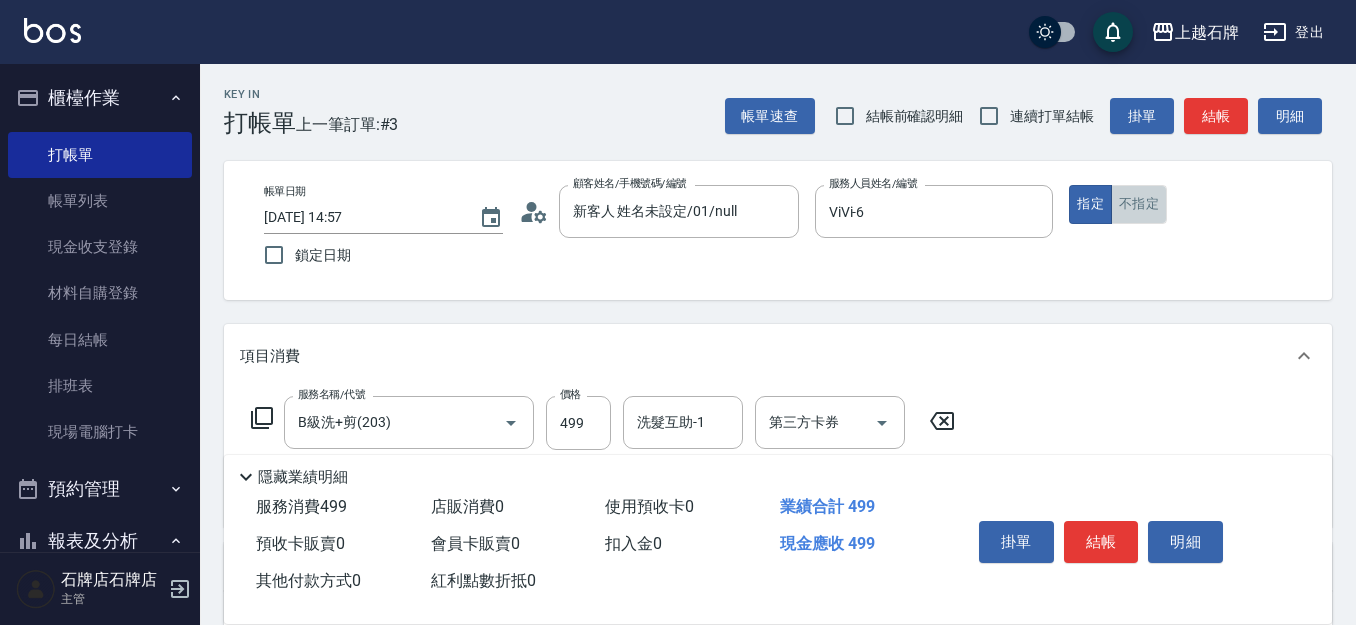 click on "不指定" at bounding box center [1139, 204] 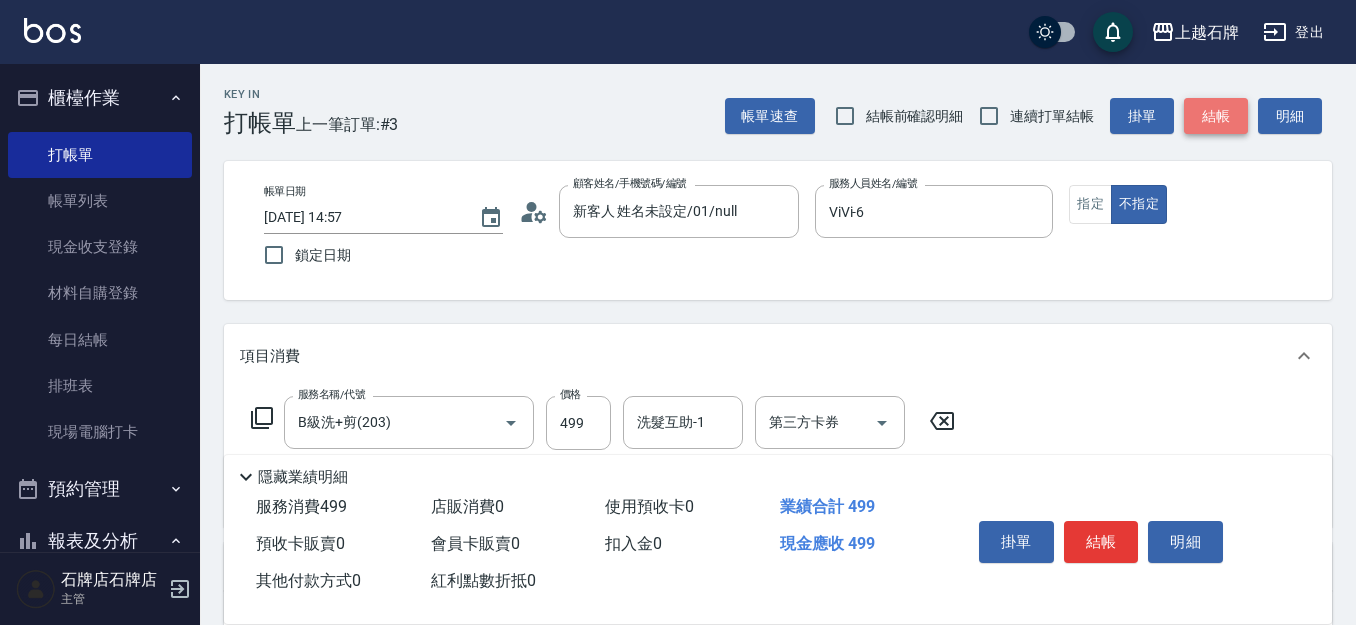 click on "結帳" at bounding box center [1216, 116] 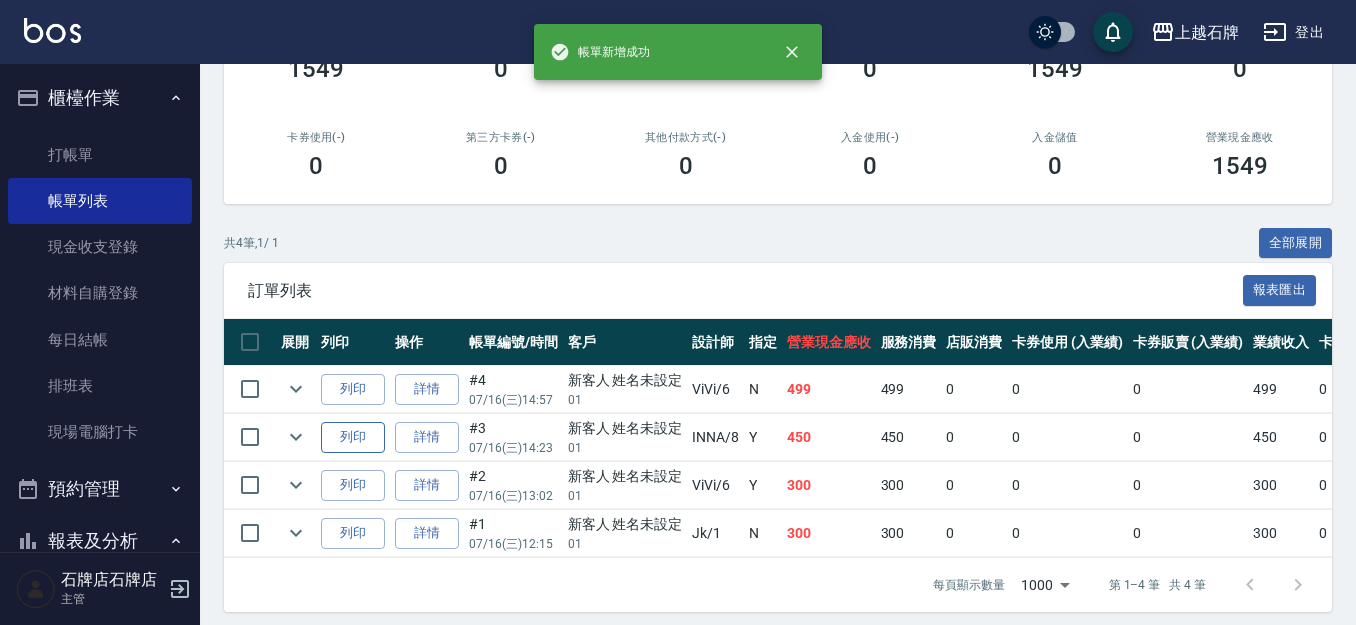 scroll, scrollTop: 300, scrollLeft: 0, axis: vertical 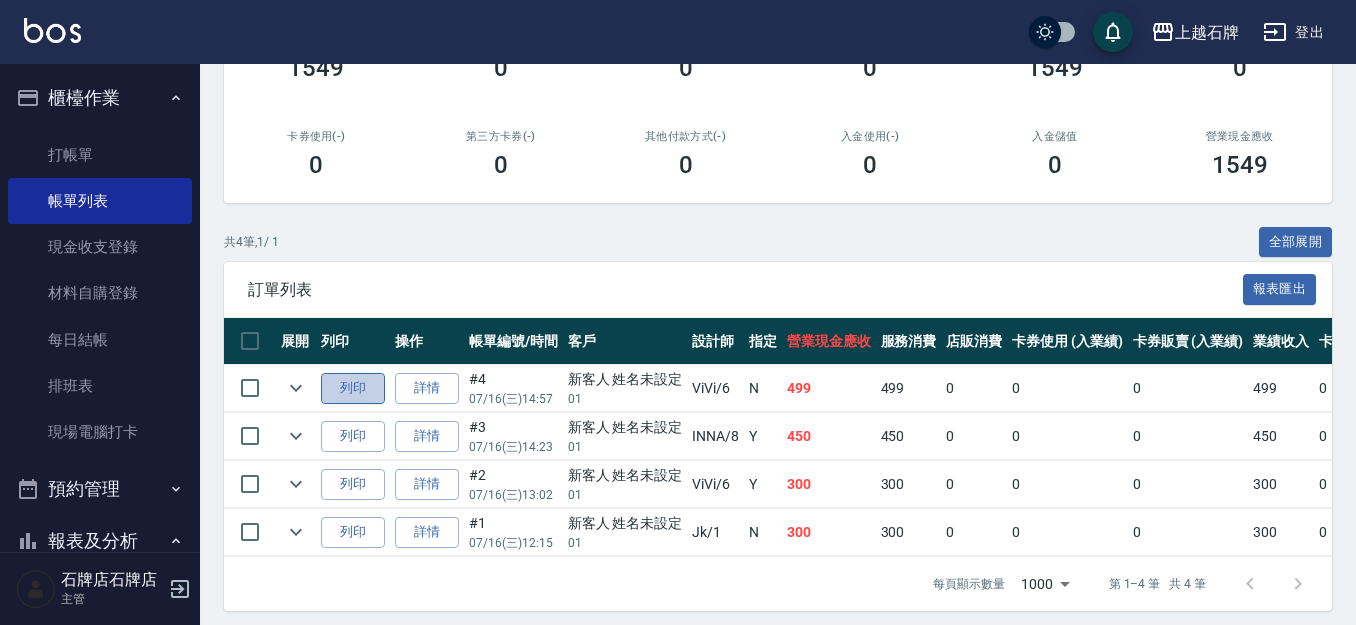 click on "列印" at bounding box center [353, 388] 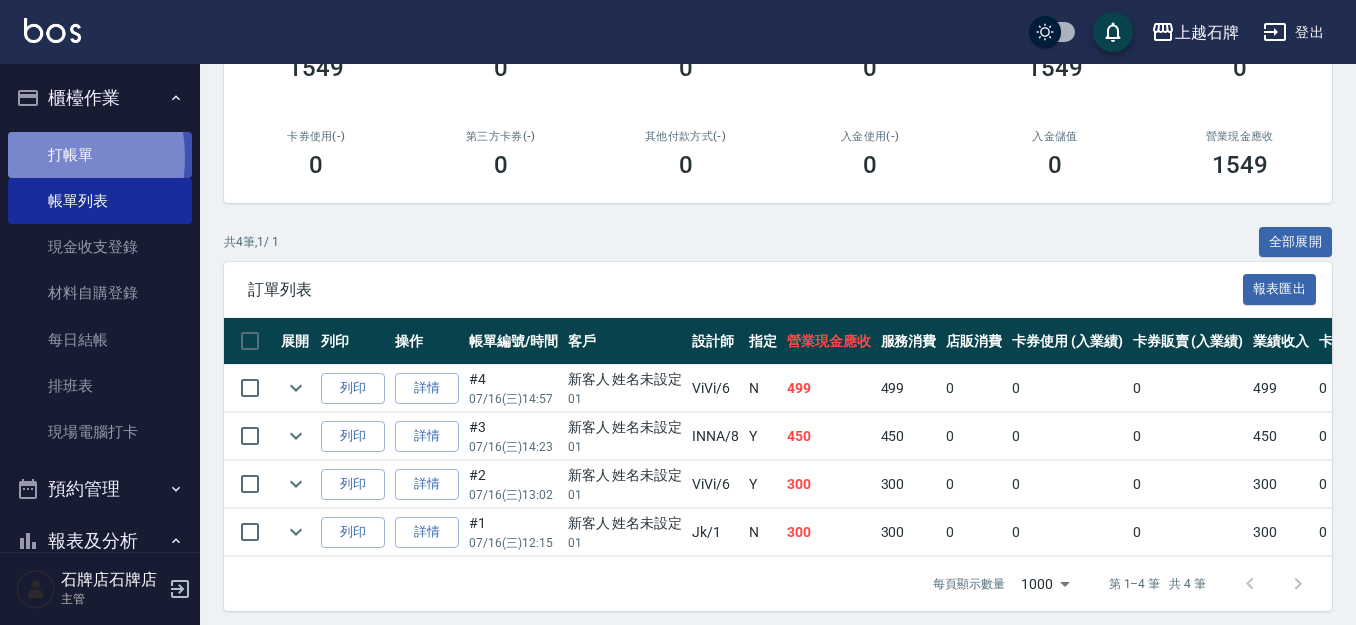 click on "打帳單" at bounding box center [100, 155] 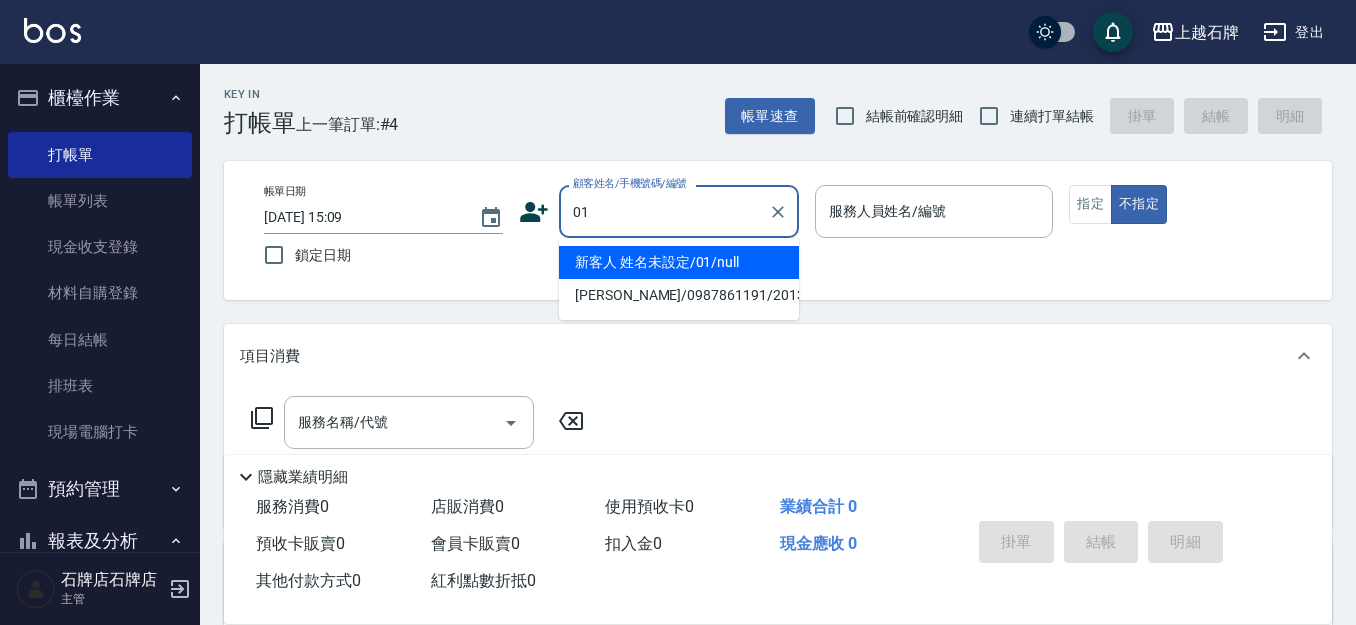 type on "新客人 姓名未設定/01/null" 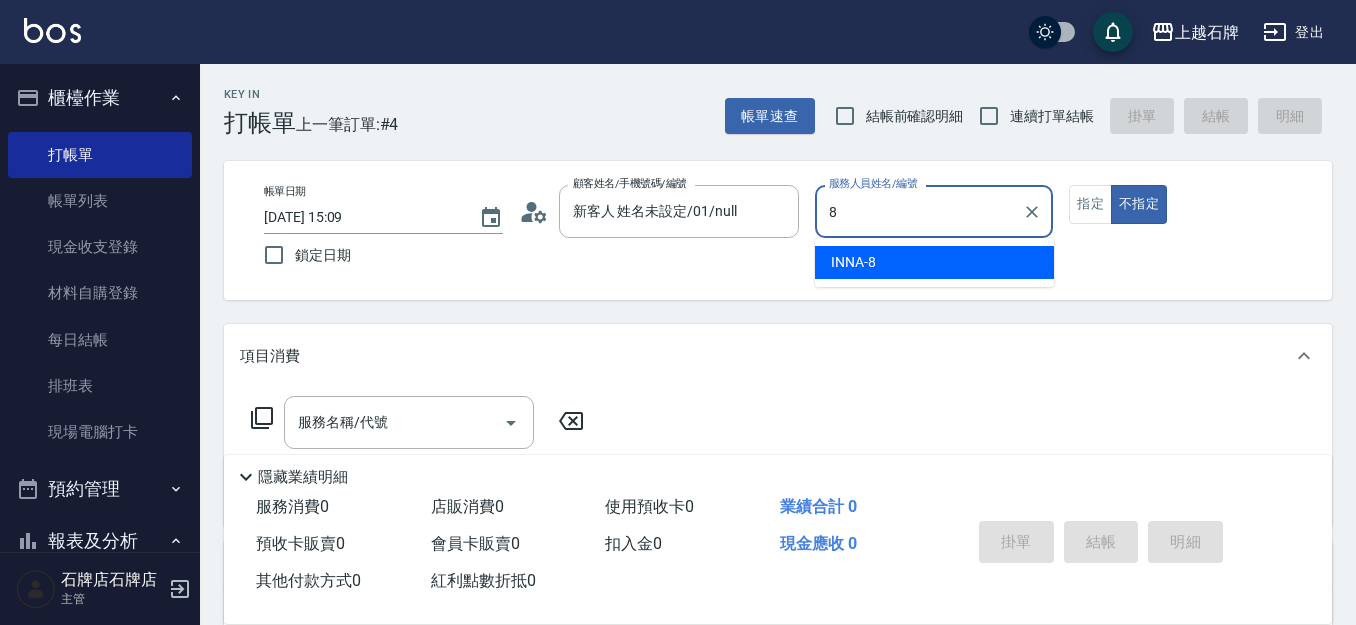 type on "INNA-8" 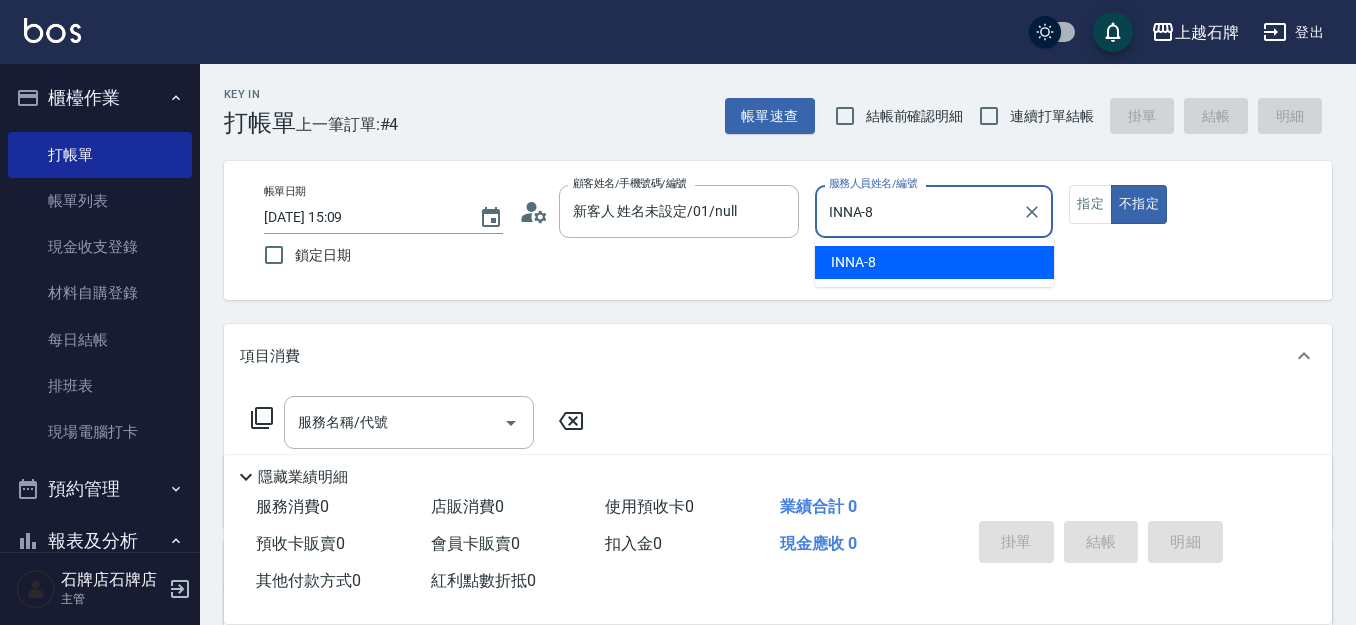 type on "false" 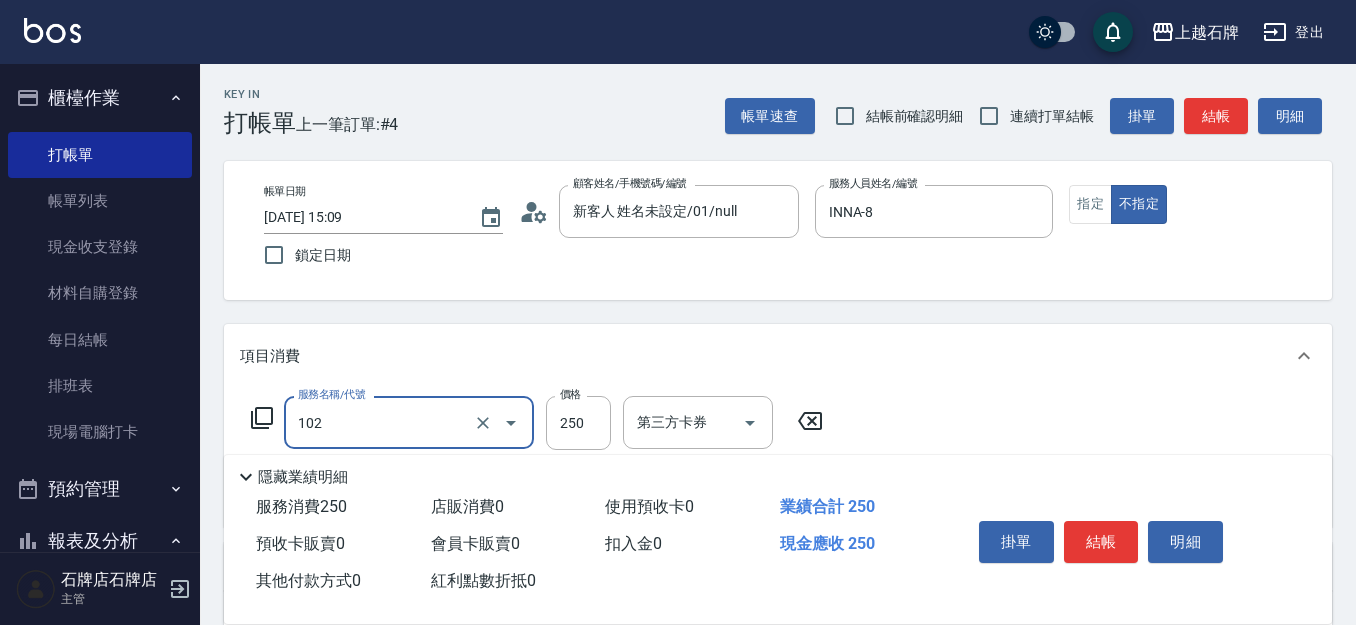 type on "精油洗髮(102)" 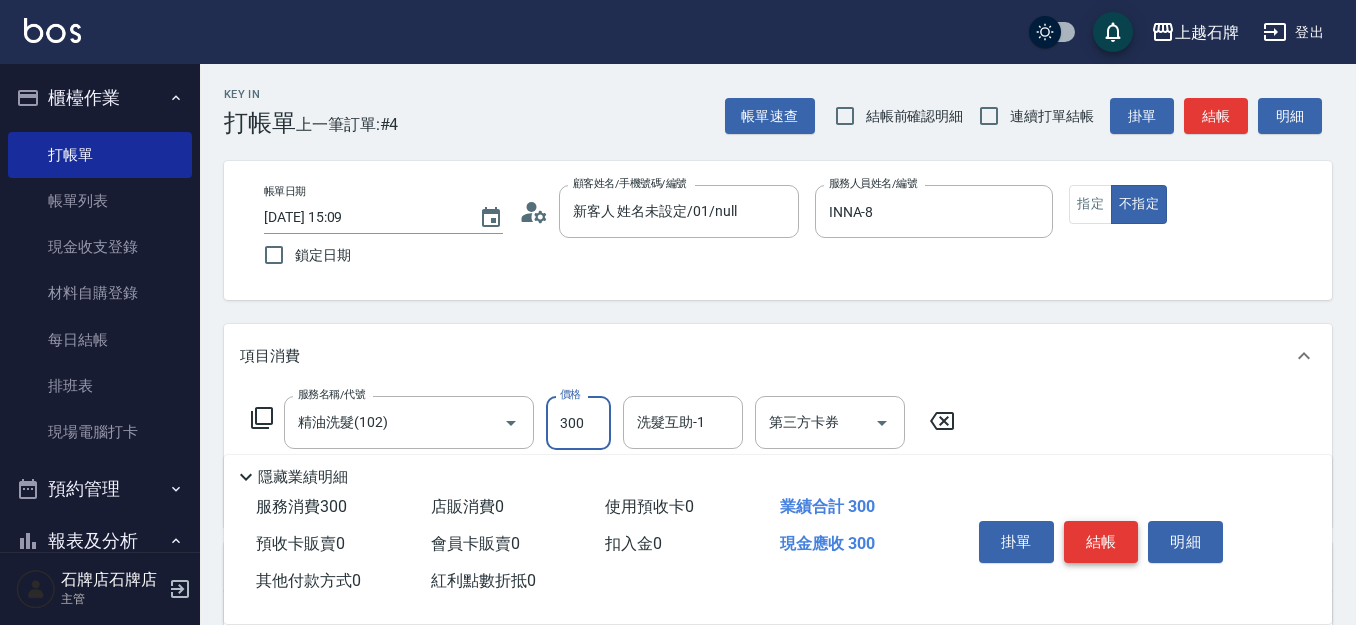type on "300" 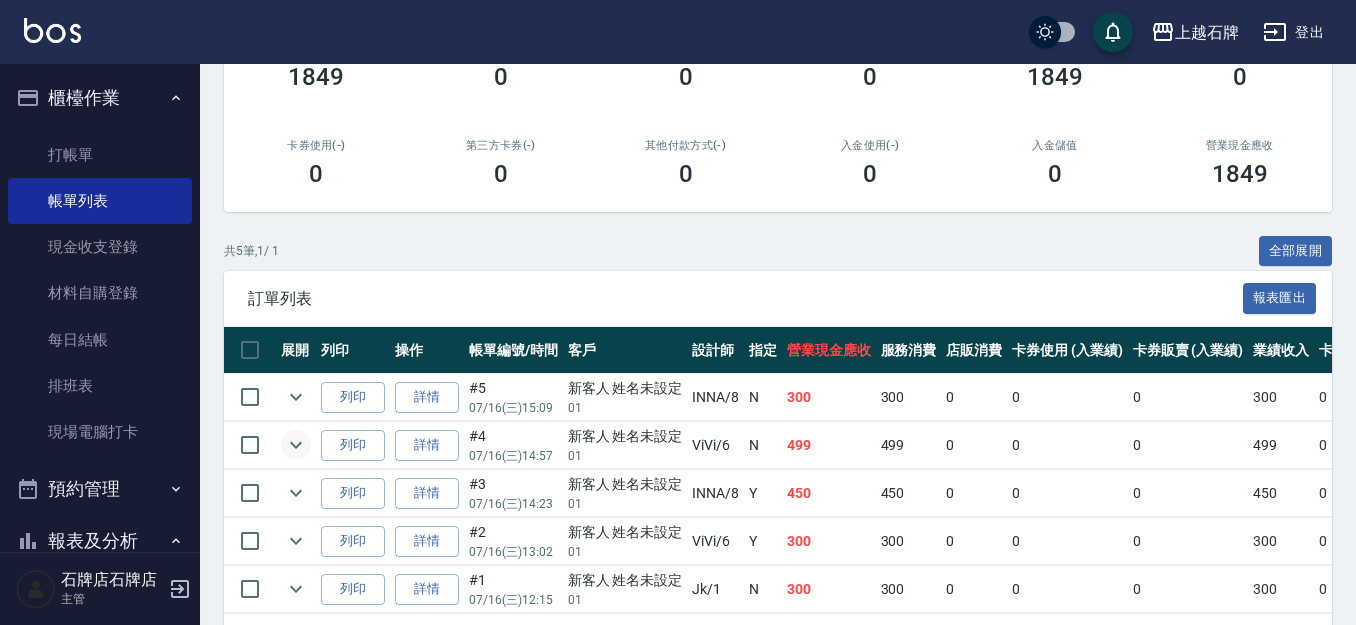 scroll, scrollTop: 300, scrollLeft: 0, axis: vertical 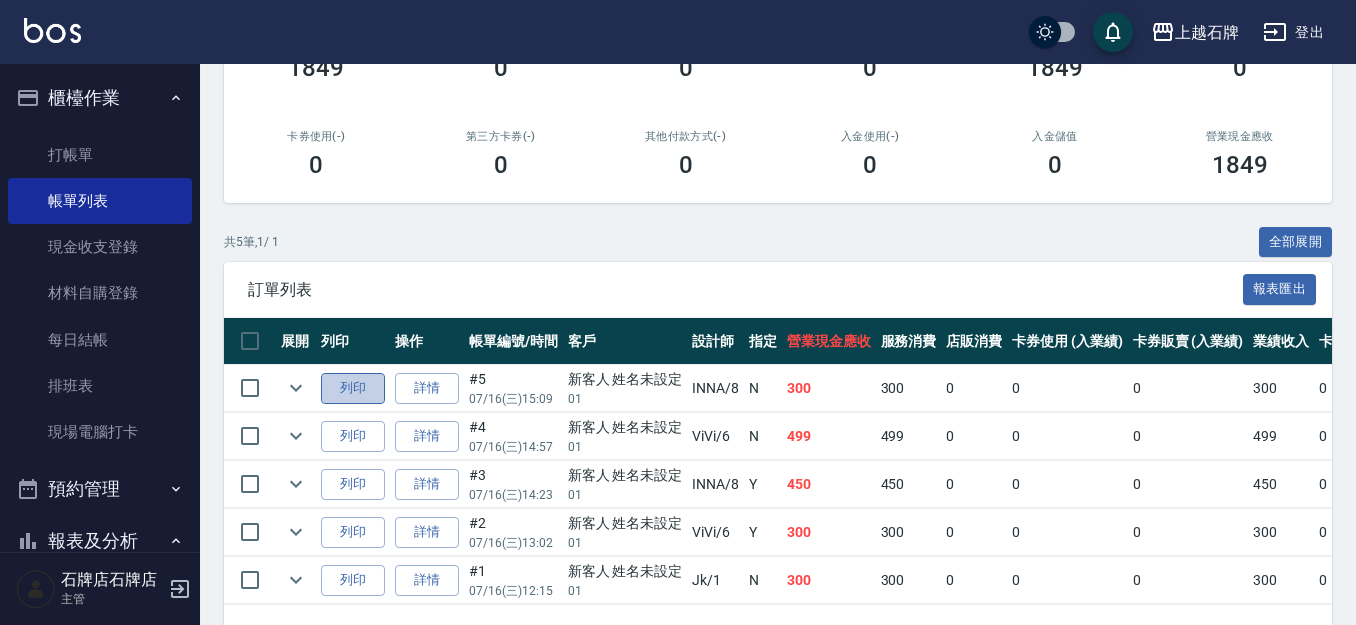 click on "列印" at bounding box center [353, 388] 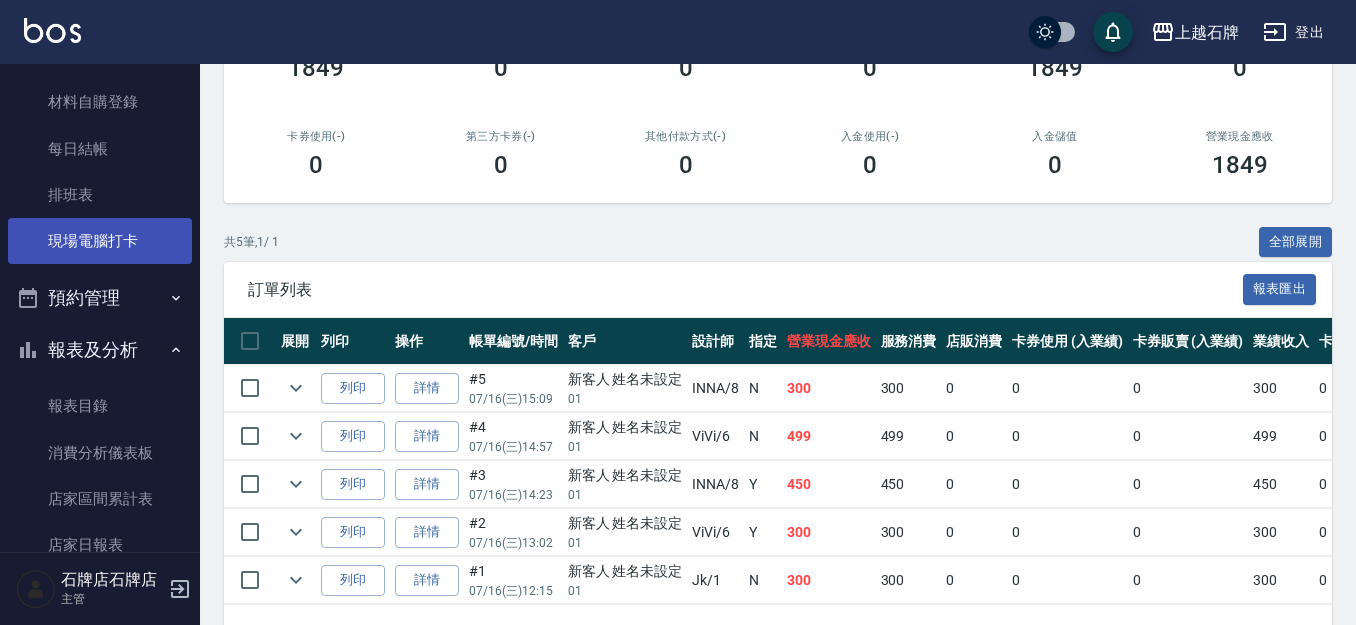 scroll, scrollTop: 500, scrollLeft: 0, axis: vertical 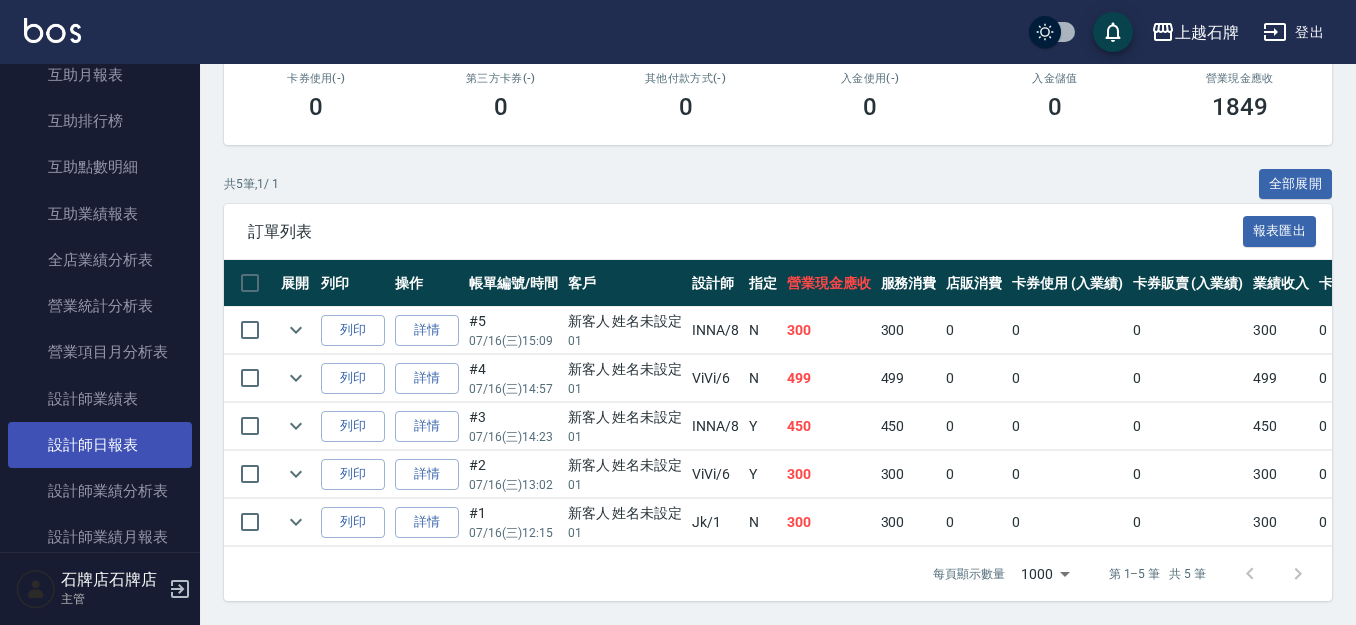 click on "設計師日報表" at bounding box center (100, 445) 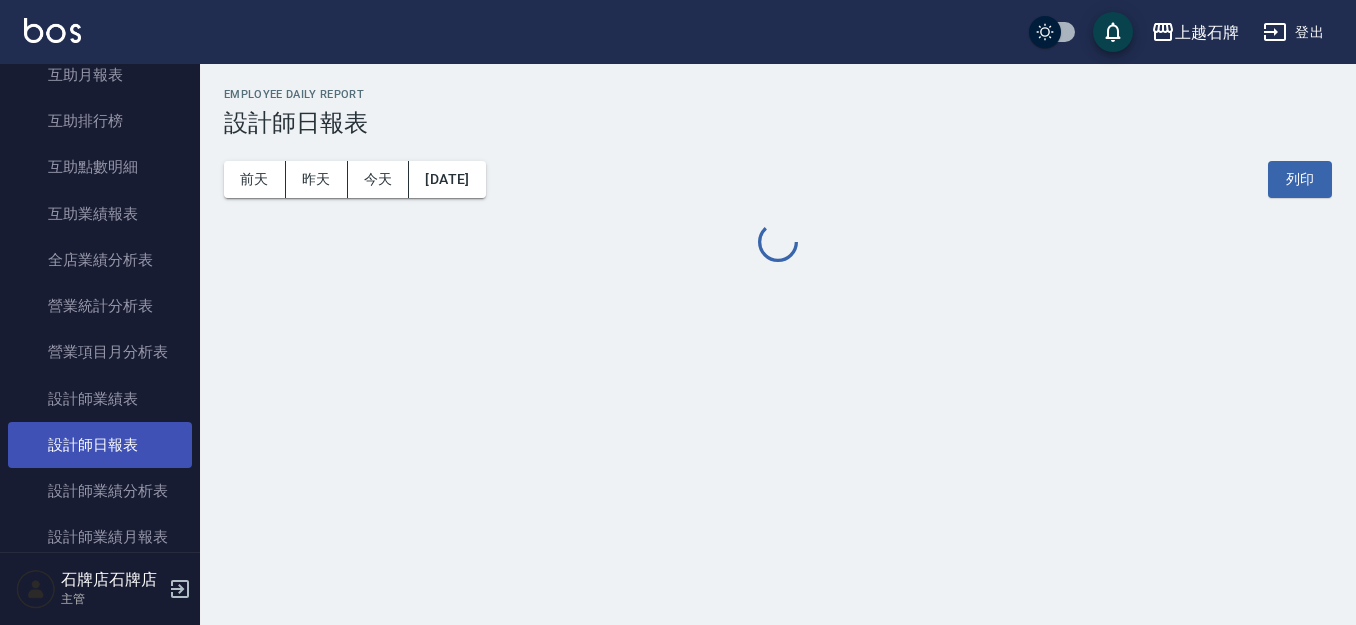 scroll, scrollTop: 0, scrollLeft: 0, axis: both 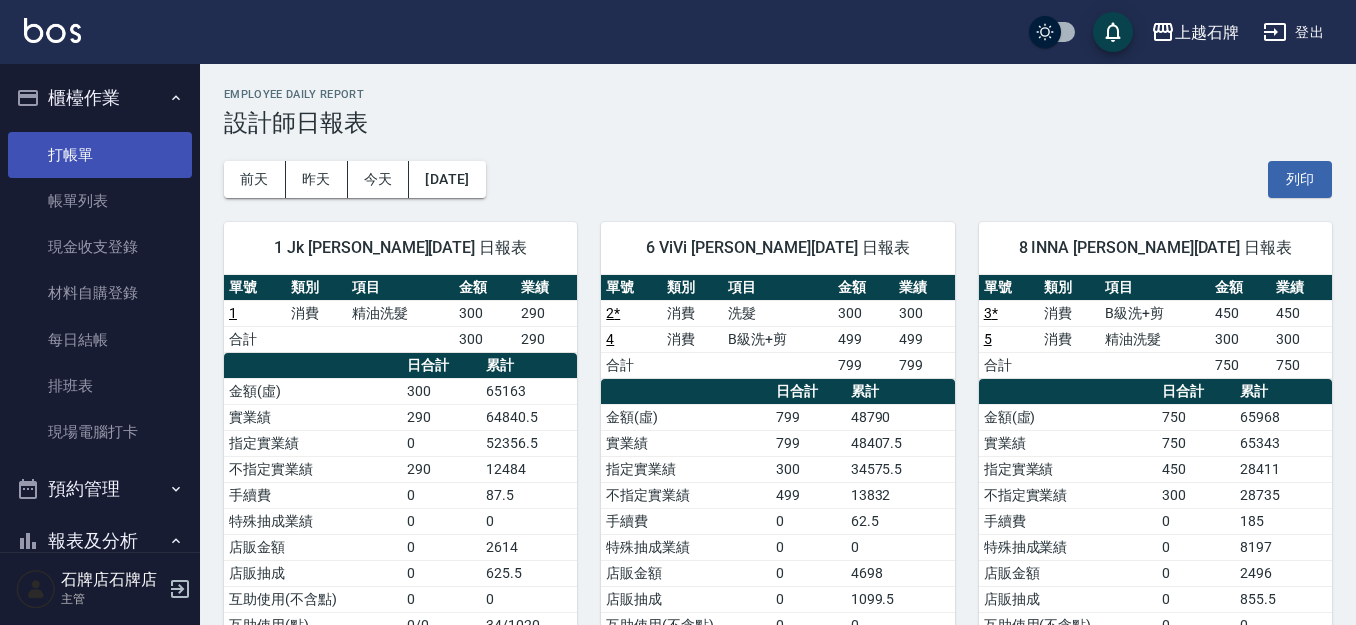 click on "打帳單" at bounding box center [100, 155] 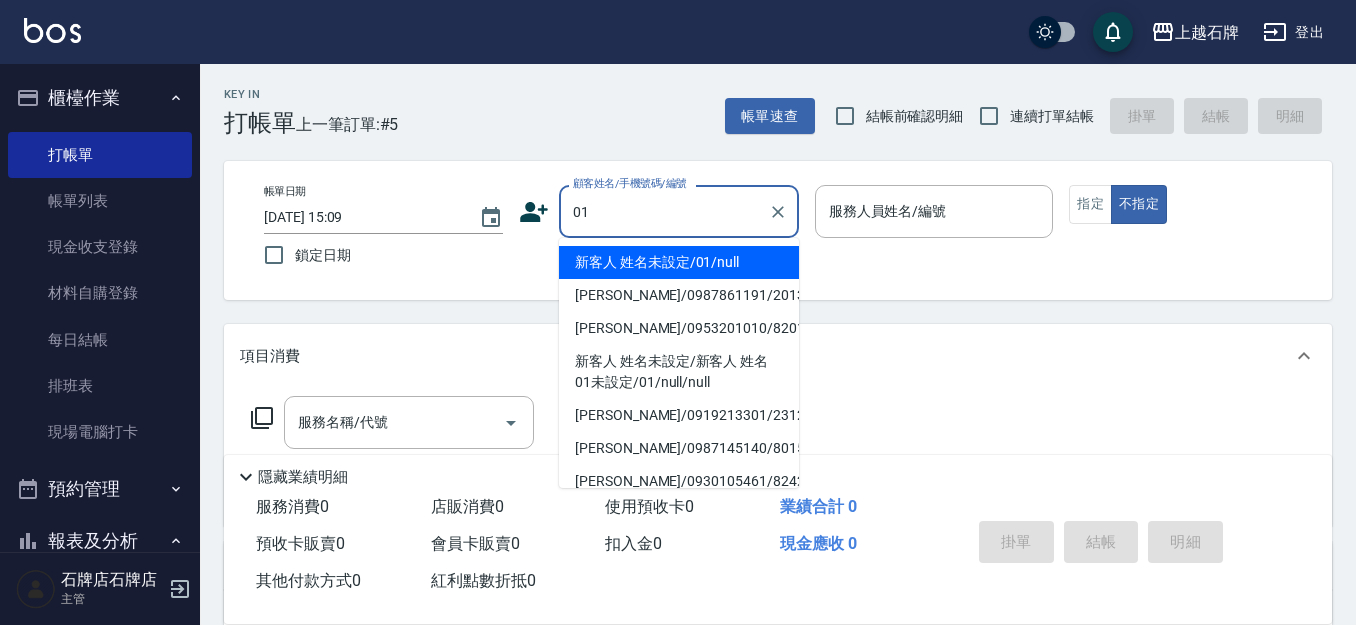 click on "新客人 姓名未設定/01/null" at bounding box center (679, 262) 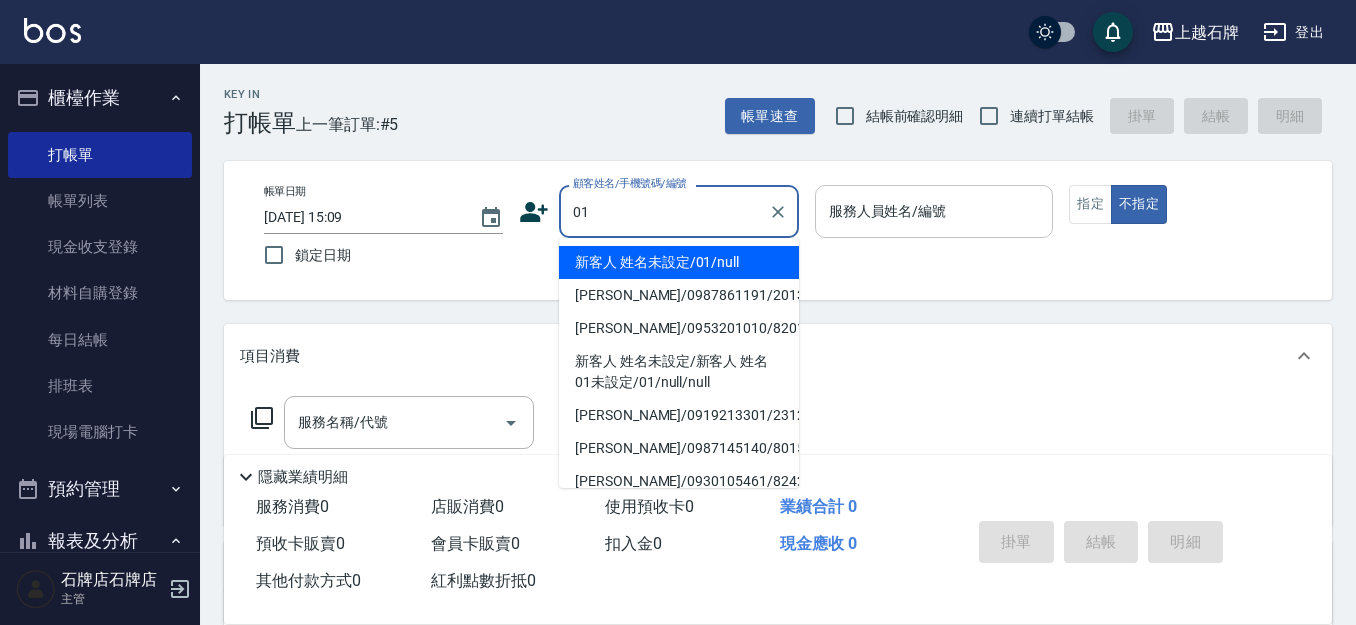 type on "1" 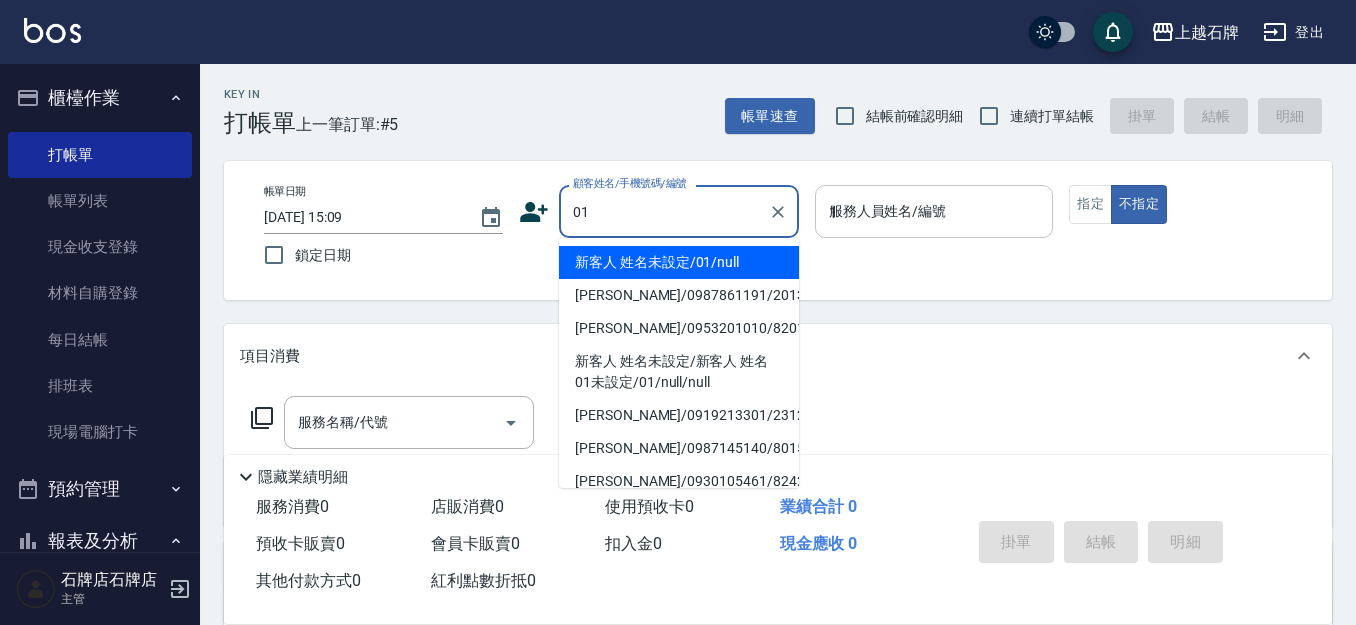 type on "新客人 姓名未設定/01/null" 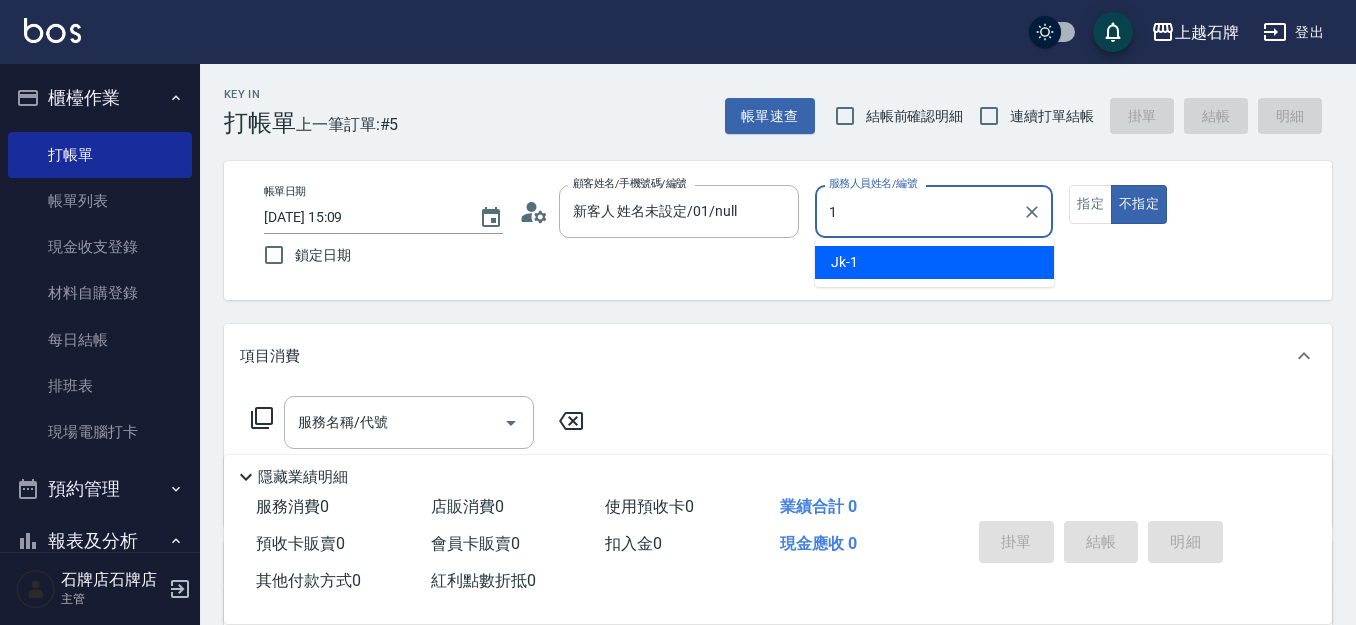 drag, startPoint x: 866, startPoint y: 246, endPoint x: 869, endPoint y: 261, distance: 15.297058 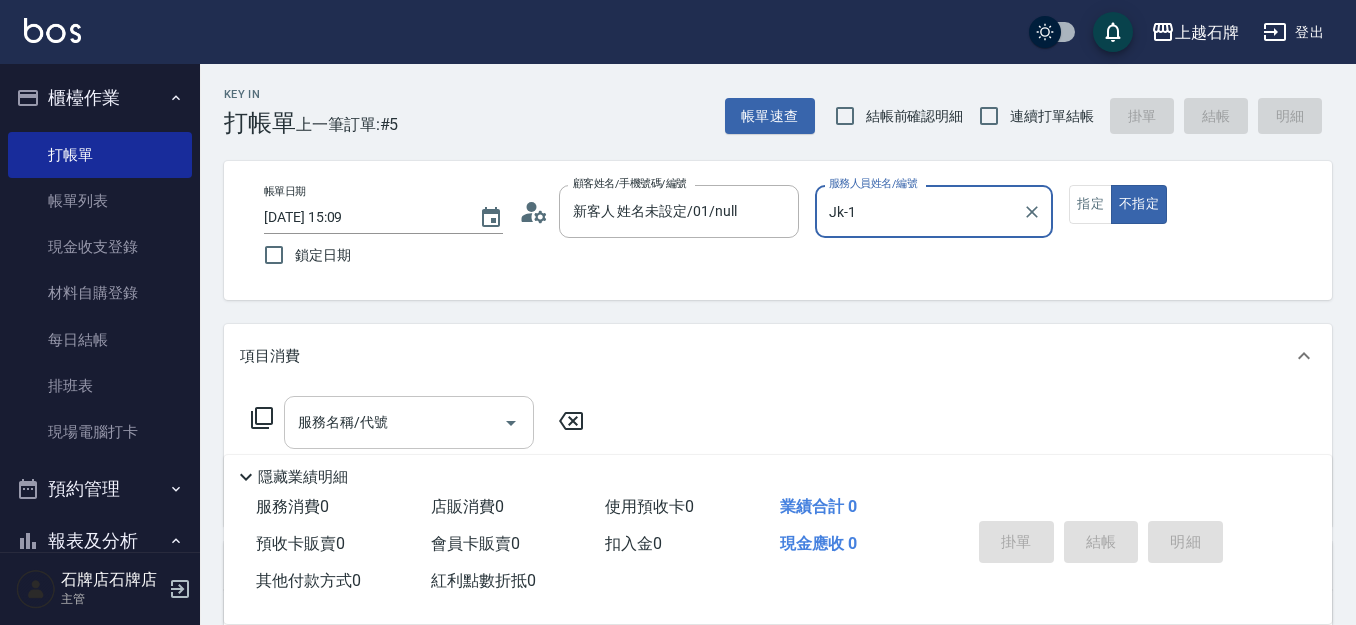 type on "Jk-1" 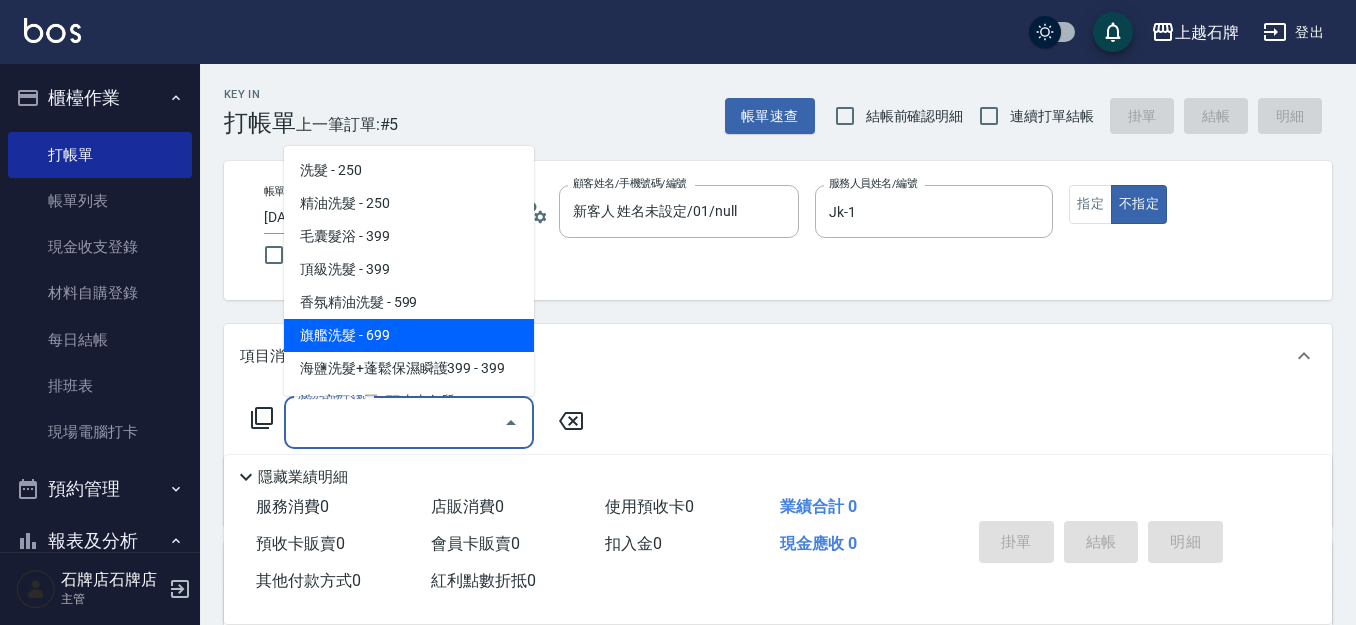 scroll, scrollTop: 100, scrollLeft: 0, axis: vertical 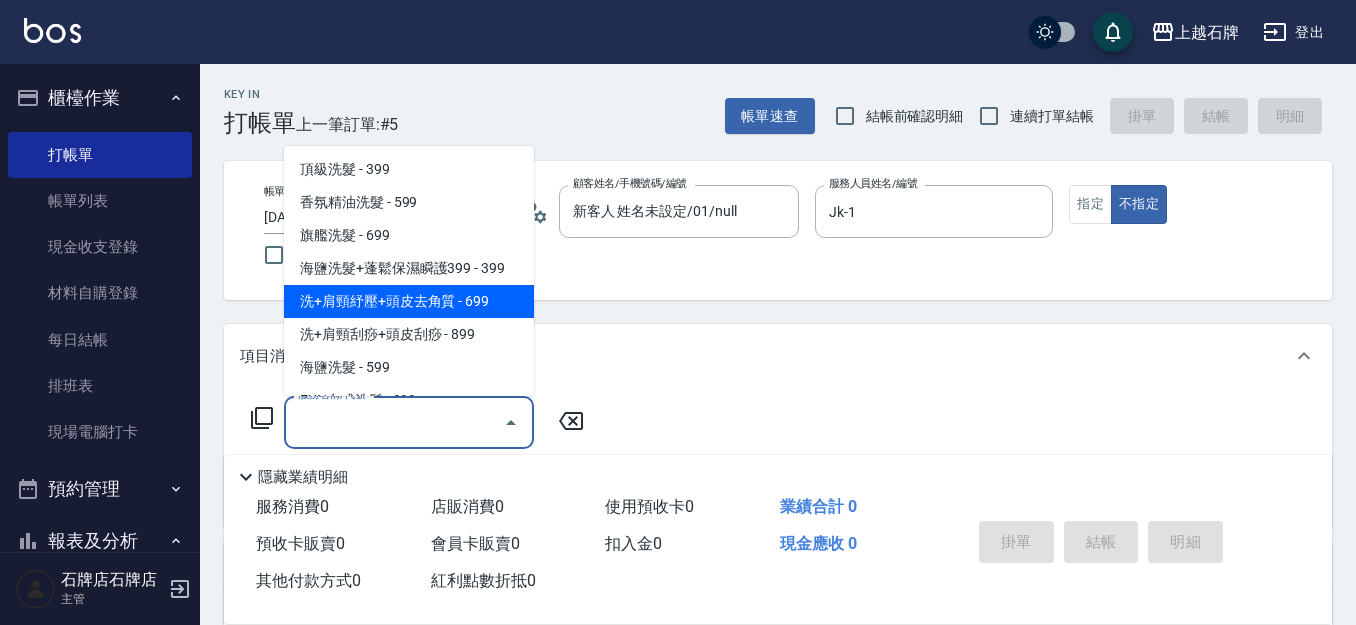 click on "洗+肩頸紓壓+頭皮去角質 - 699" at bounding box center (409, 301) 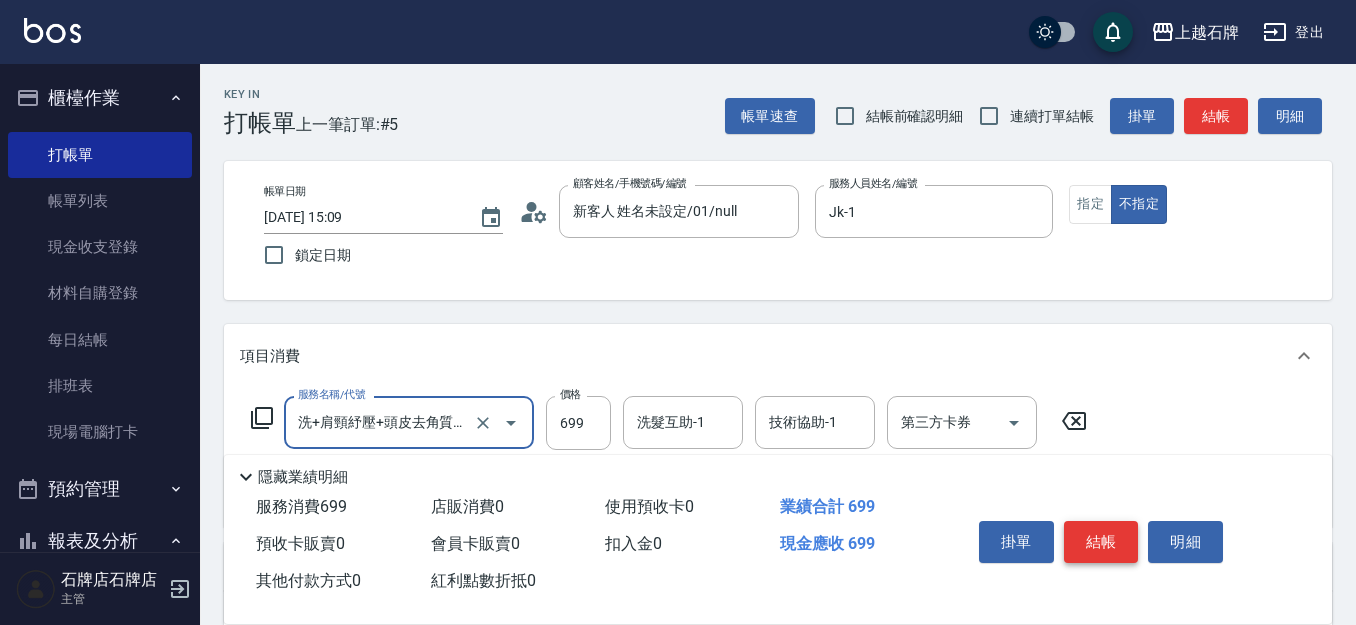 click on "結帳" at bounding box center (1101, 542) 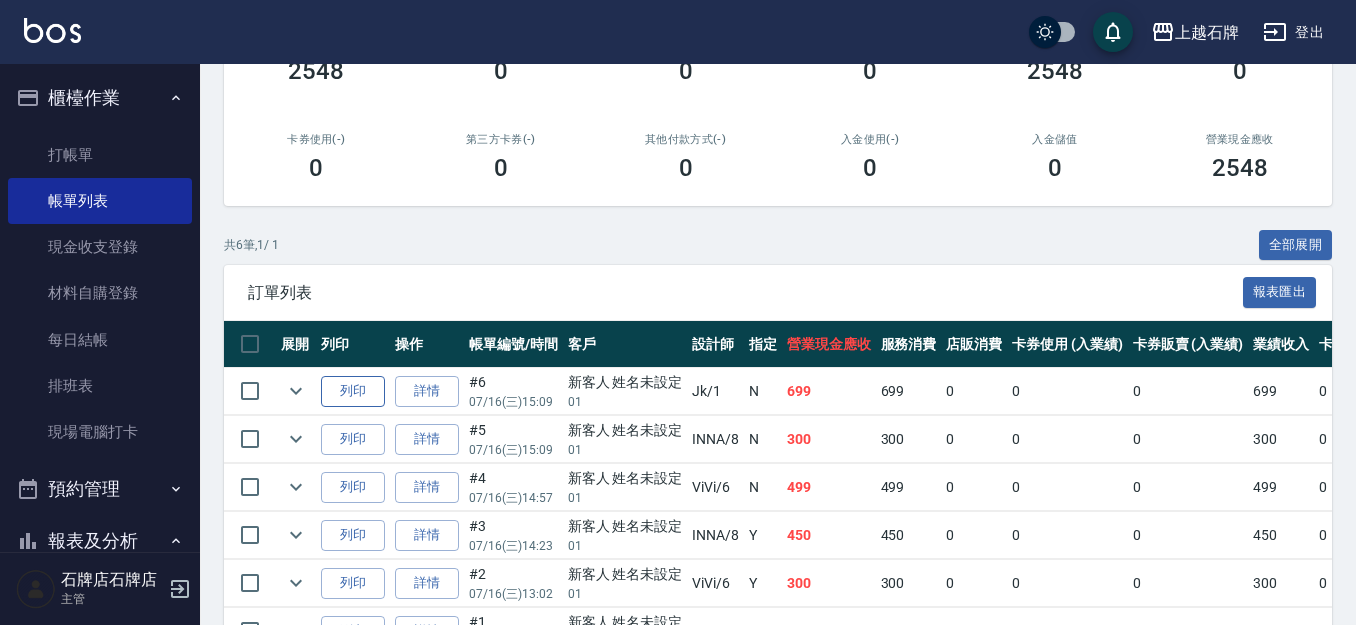 scroll, scrollTop: 300, scrollLeft: 0, axis: vertical 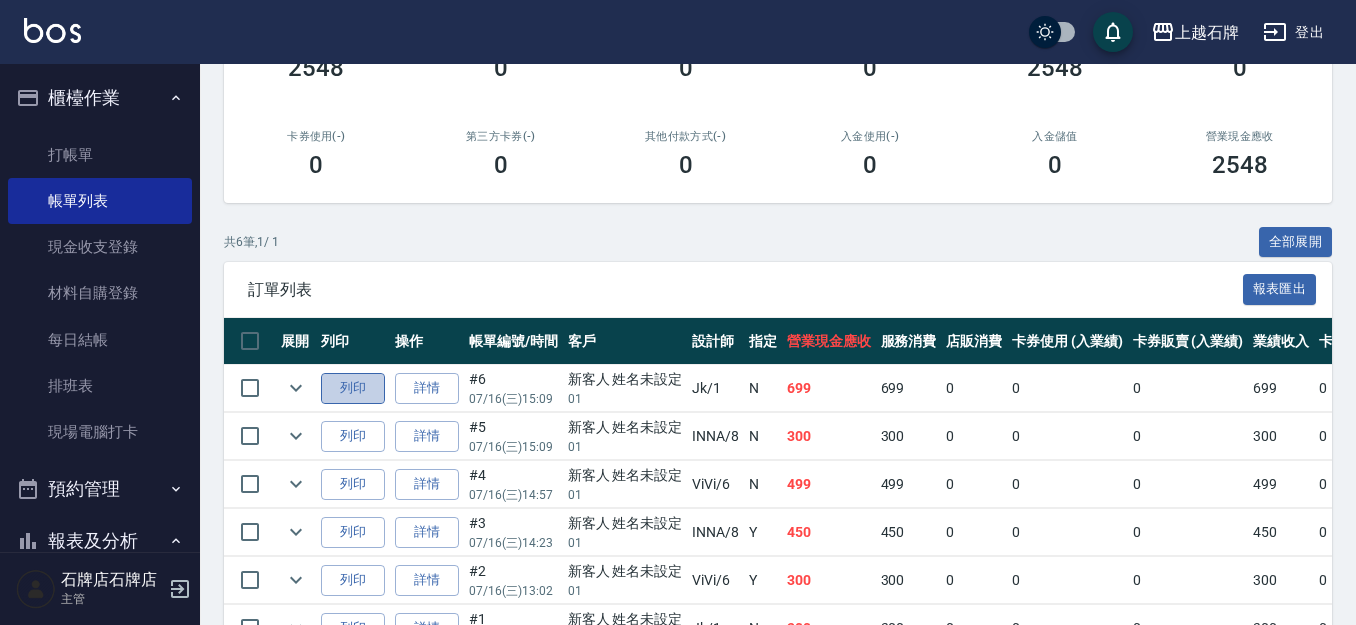 click on "列印" at bounding box center [353, 388] 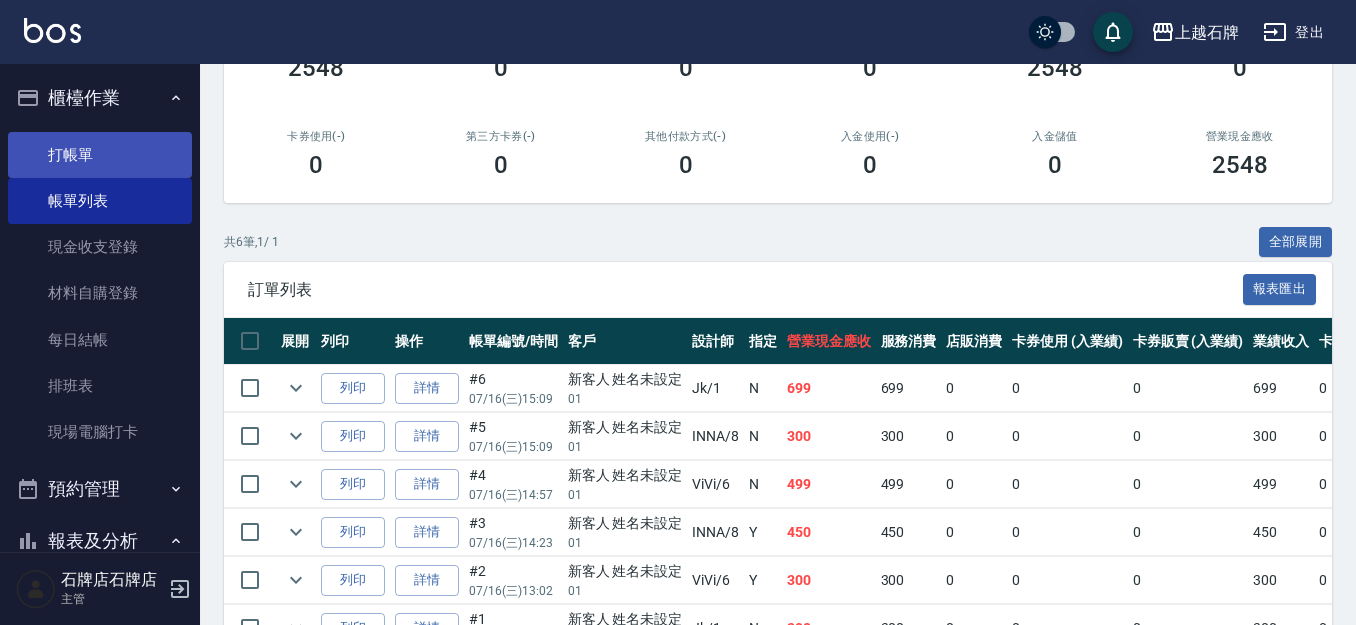 click on "打帳單" at bounding box center (100, 155) 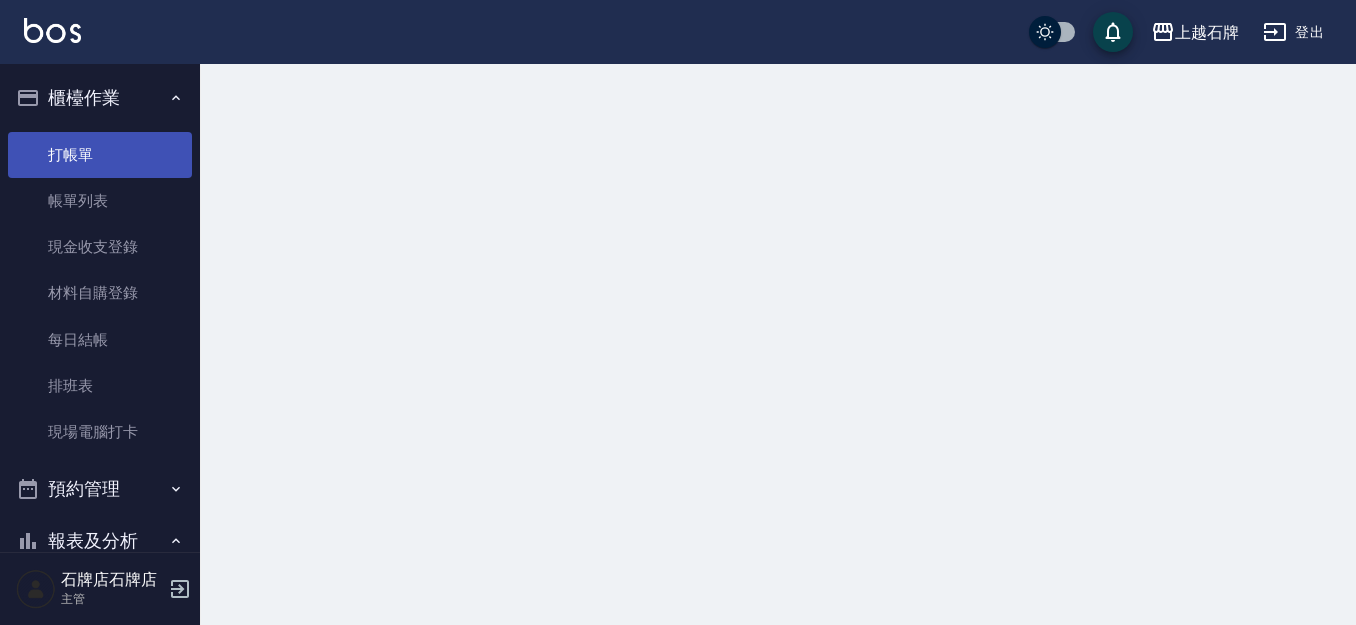 scroll, scrollTop: 0, scrollLeft: 0, axis: both 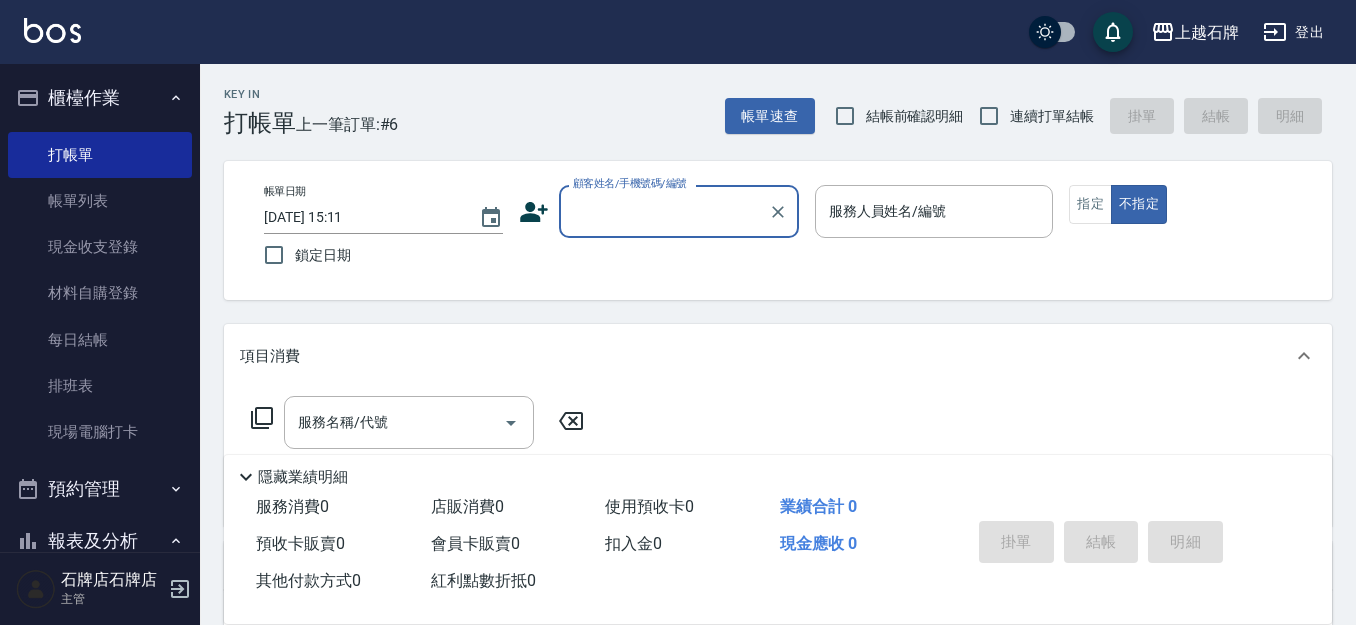 click on "Key In 打帳單 上一筆訂單:#6 帳單速查 結帳前確認明細 連續打單結帳 掛單 結帳 明細" at bounding box center (766, 100) 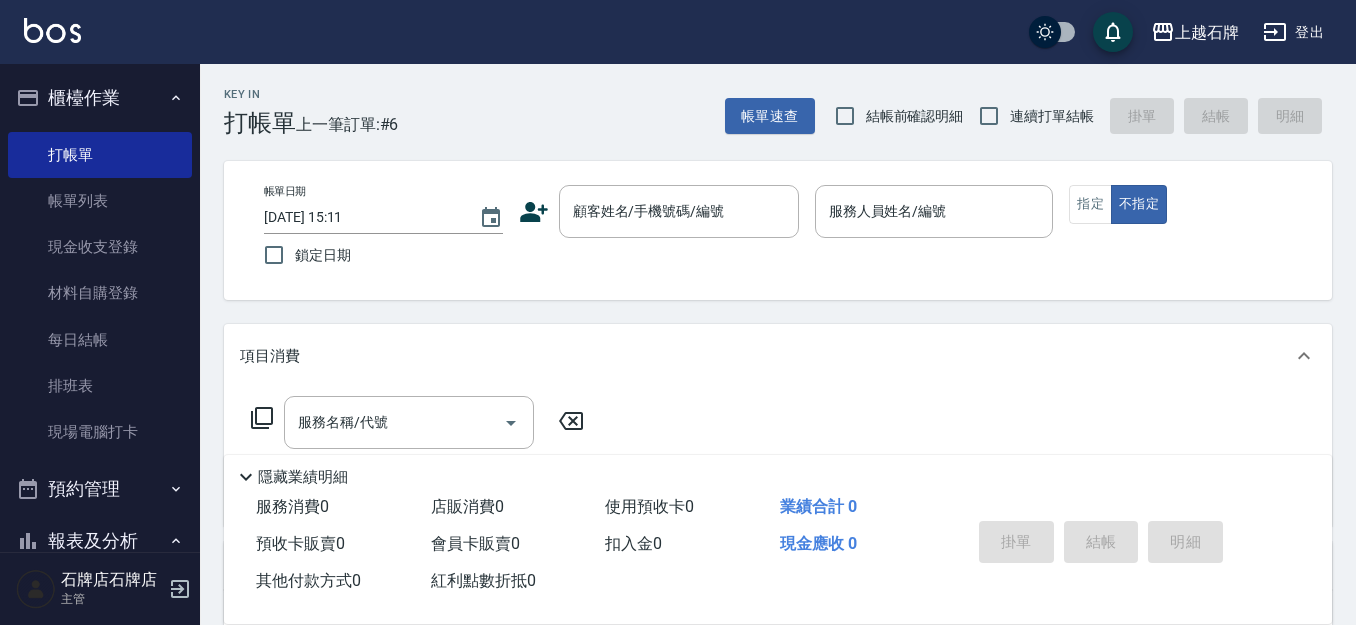 click on "Key In 打帳單 上一筆訂單:#6 帳單速查 結帳前確認明細 連續打單結帳 掛單 結帳 明細" at bounding box center [766, 100] 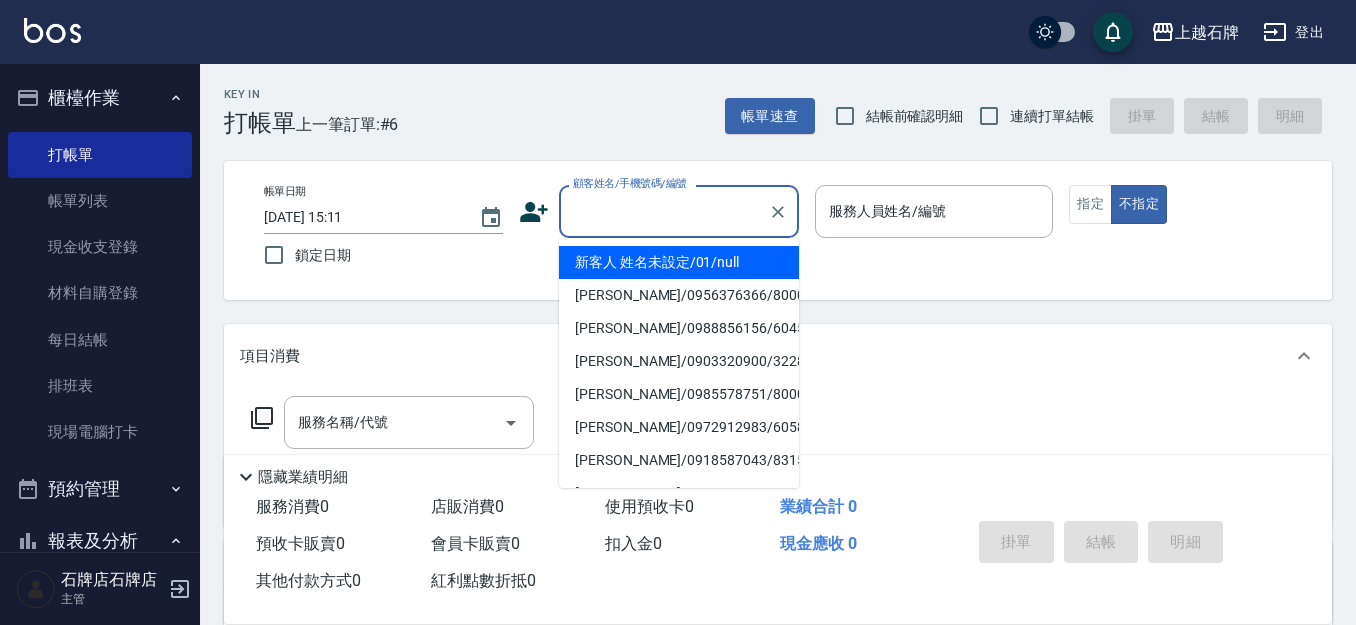 click on "顧客姓名/手機號碼/編號" at bounding box center (664, 211) 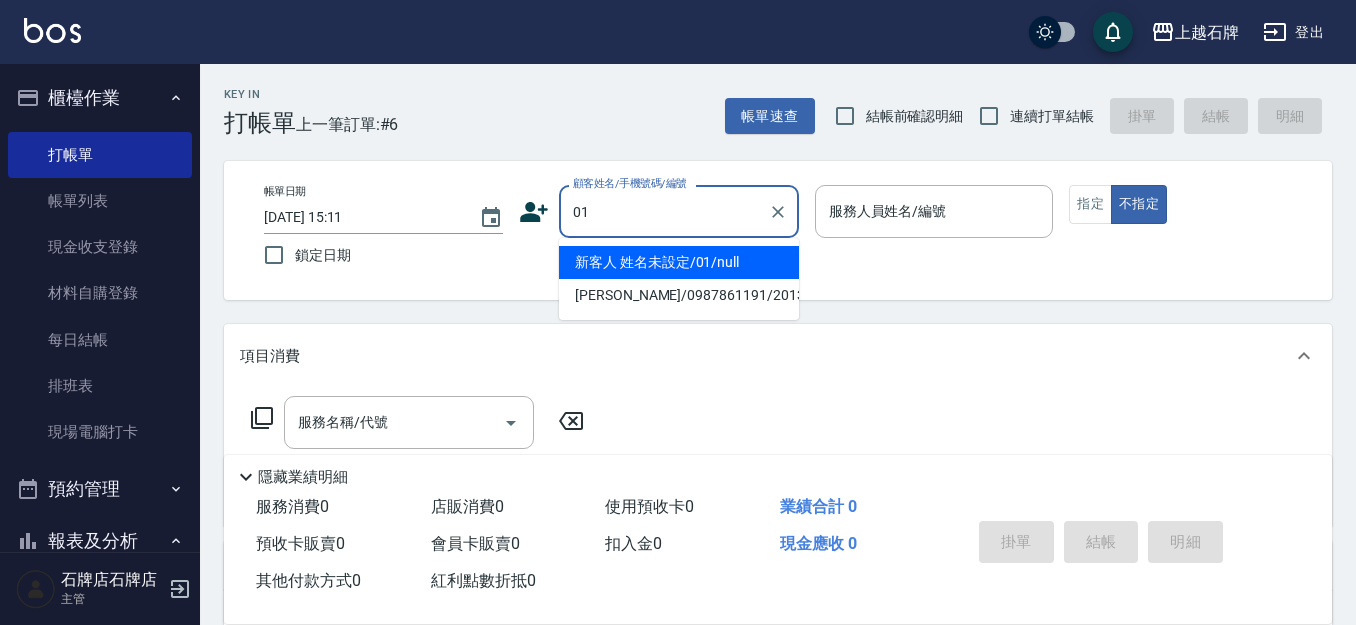 type on "新客人 姓名未設定/01/null" 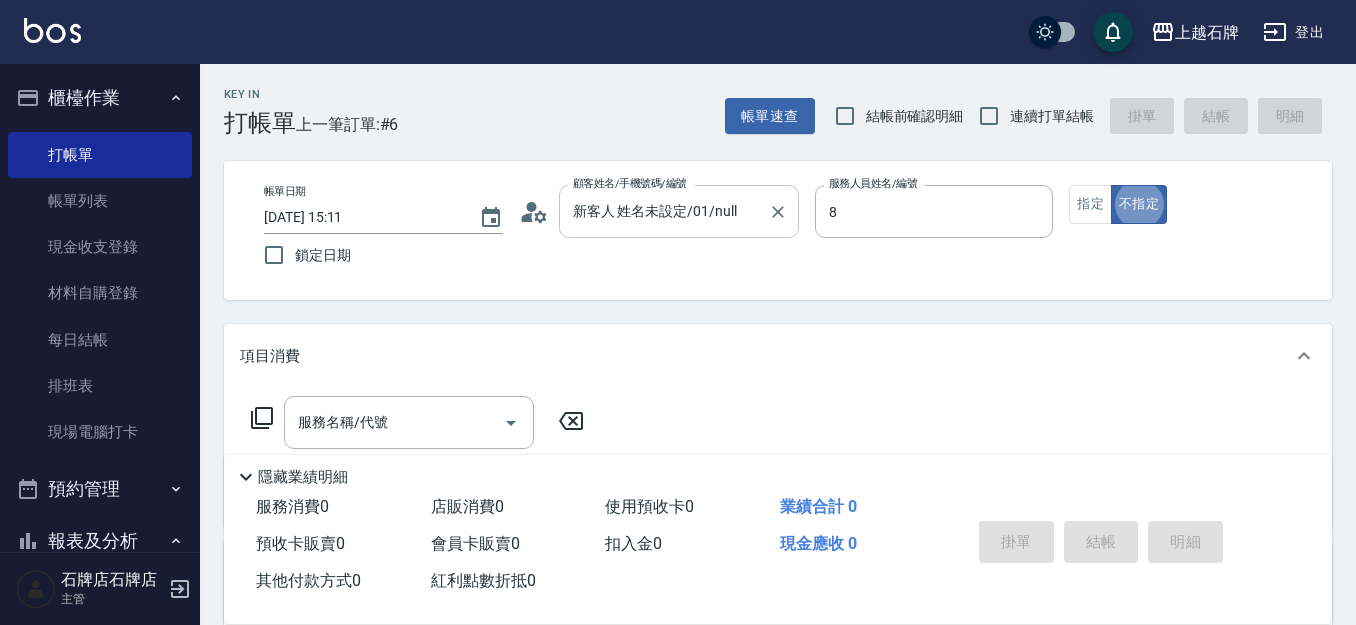 type on "INNA-8" 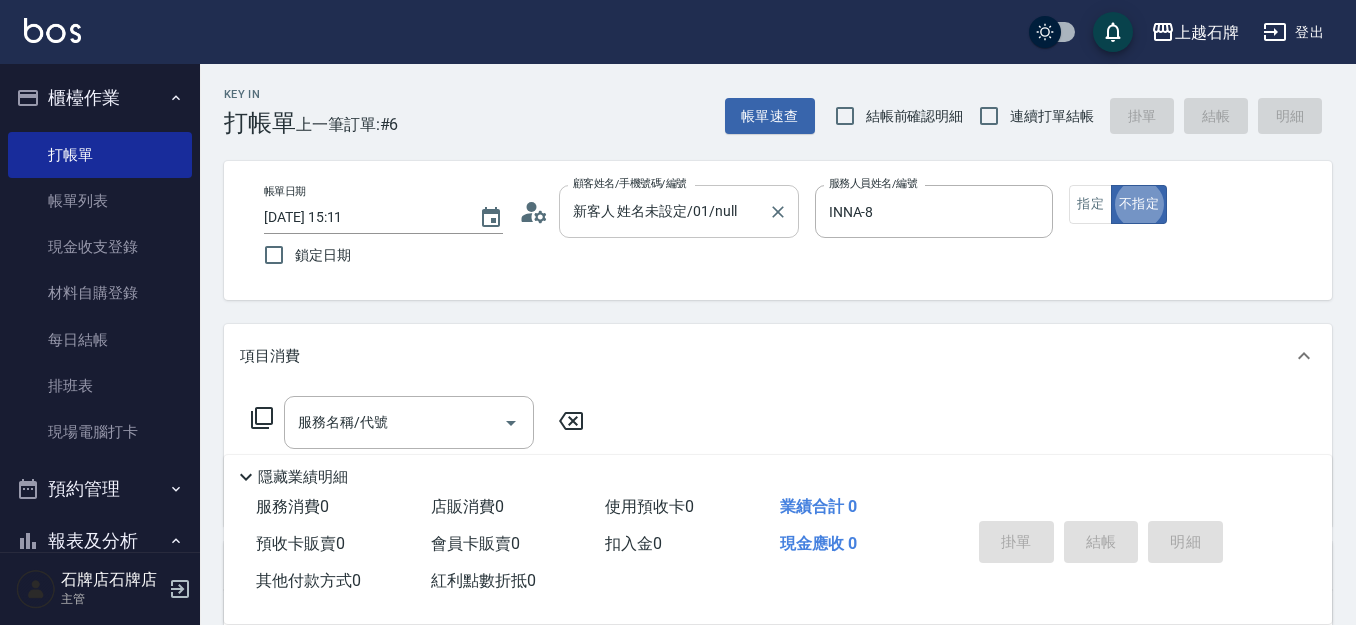 type on "false" 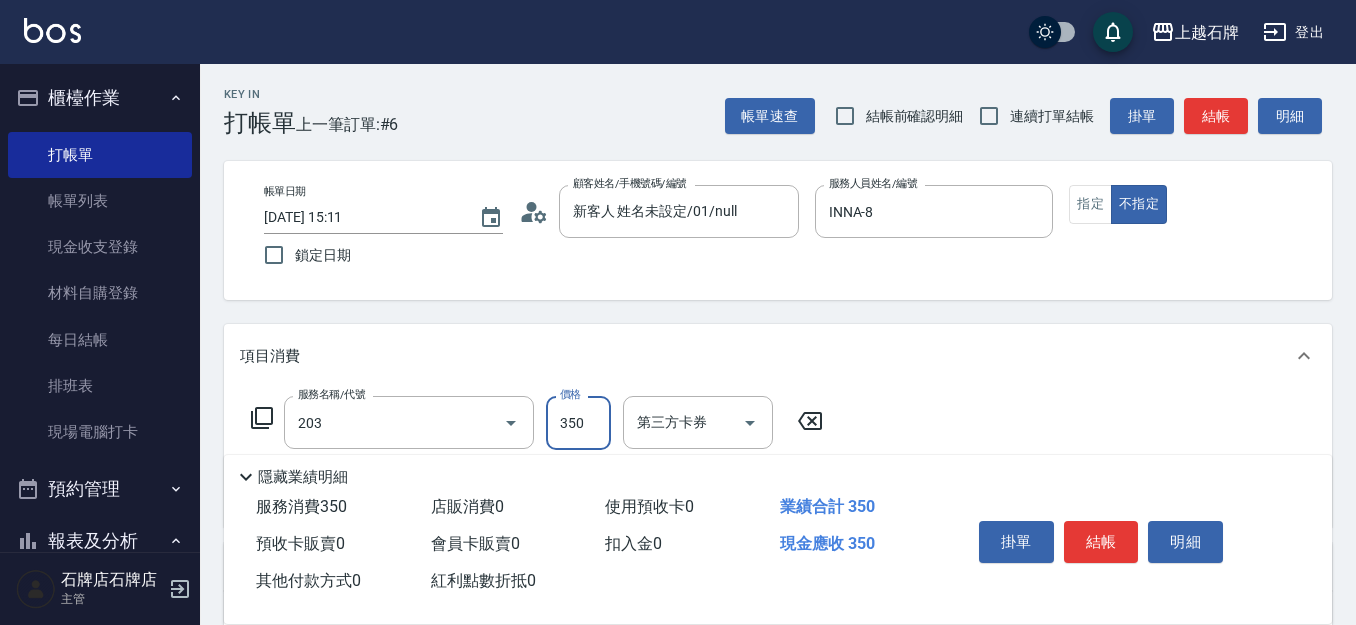 type on "B級洗+剪(203)" 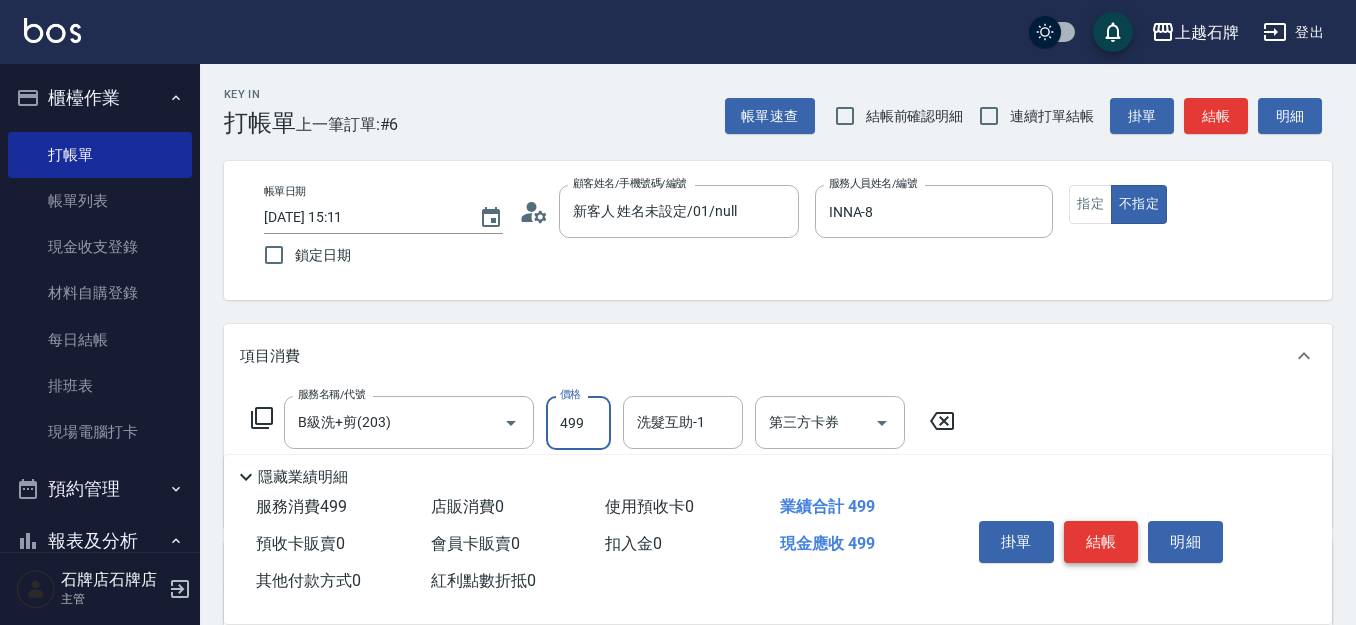 type on "499" 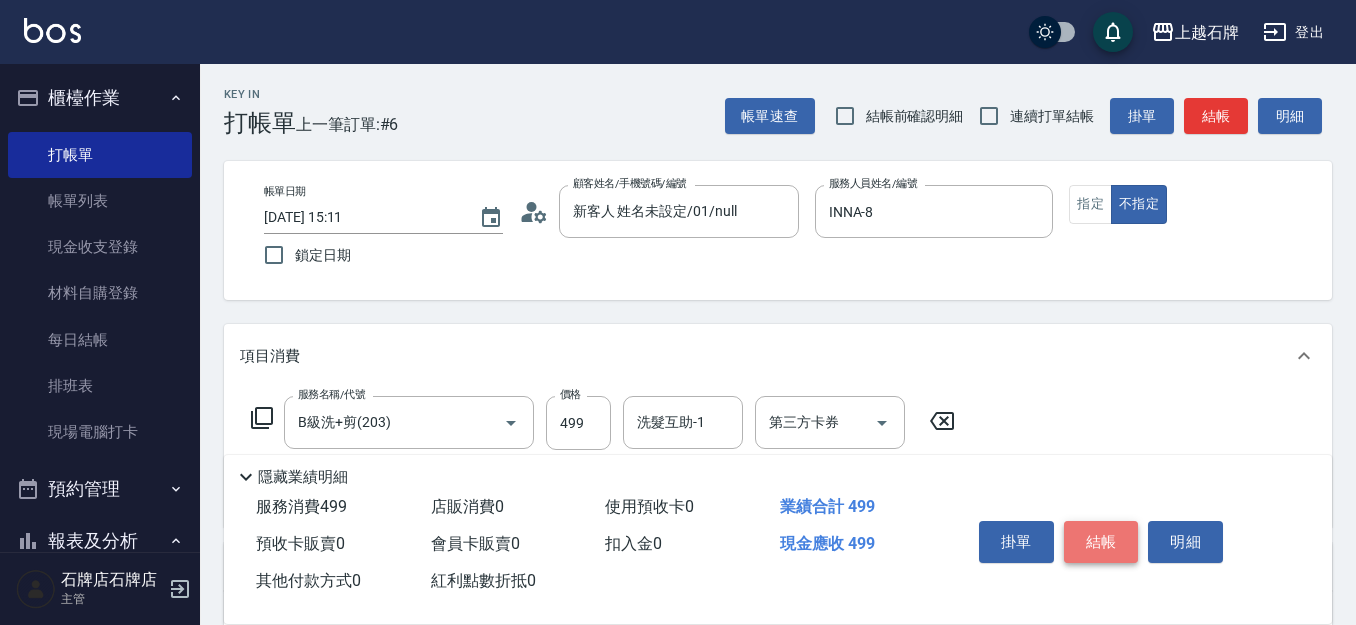 click on "結帳" at bounding box center [1101, 542] 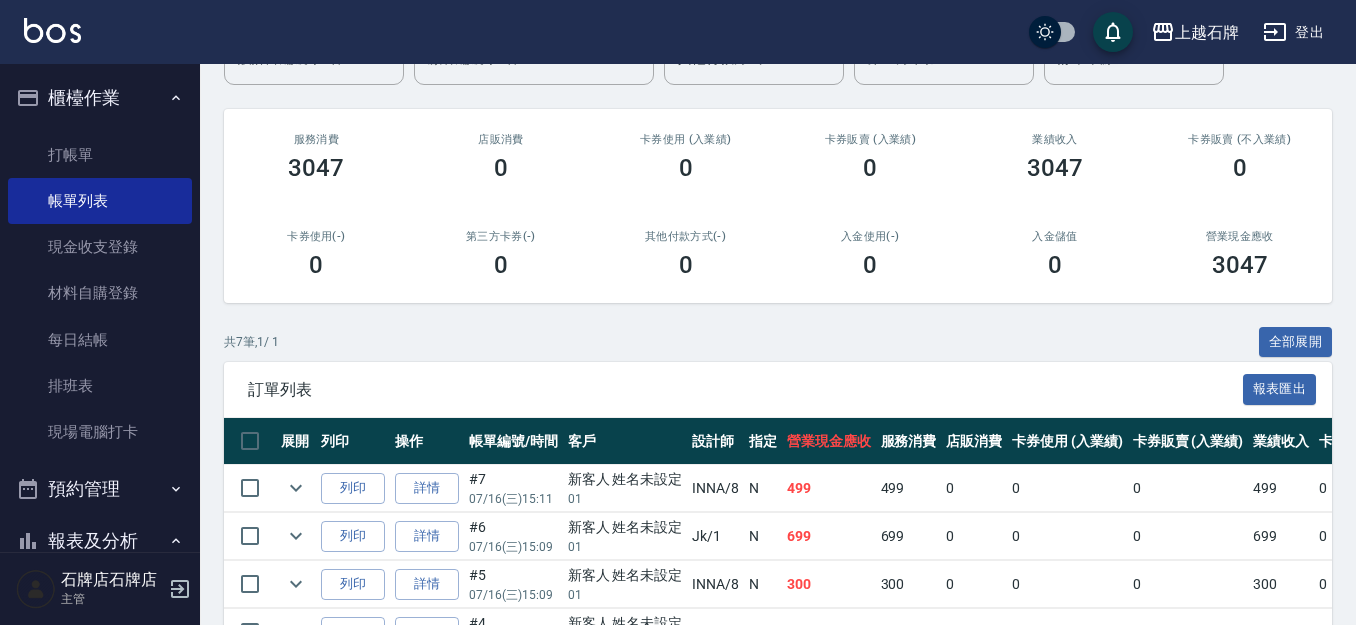 scroll, scrollTop: 300, scrollLeft: 0, axis: vertical 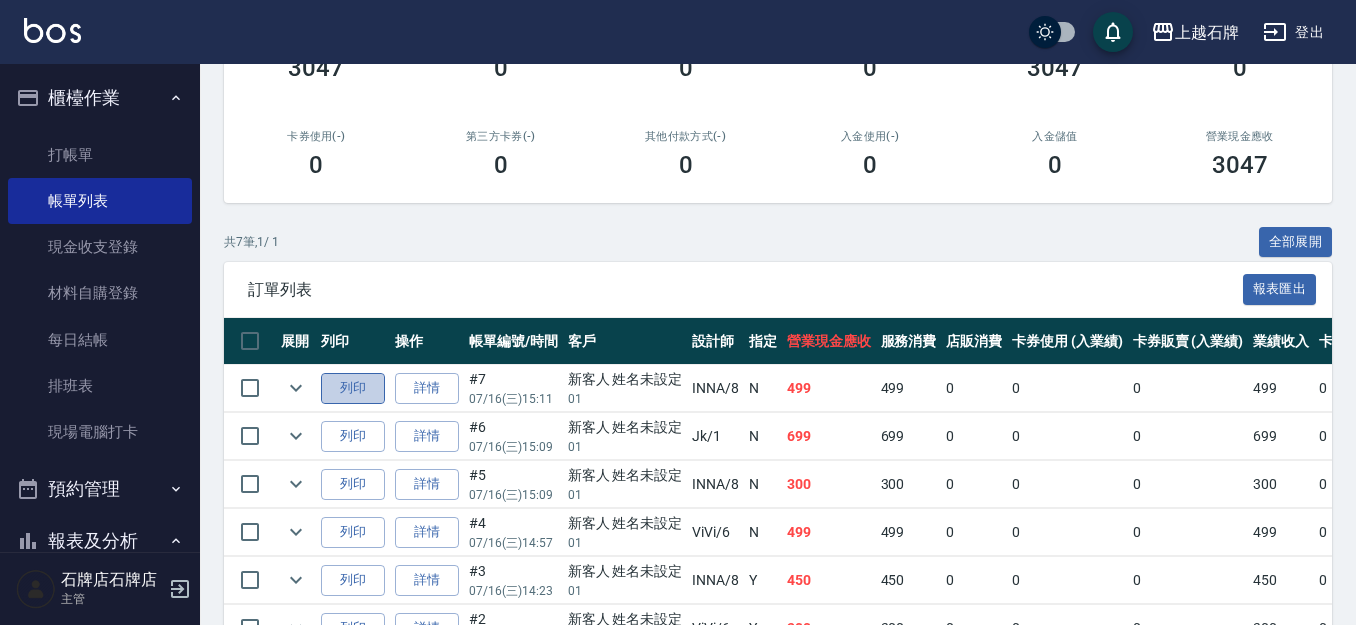 click on "列印" at bounding box center (353, 388) 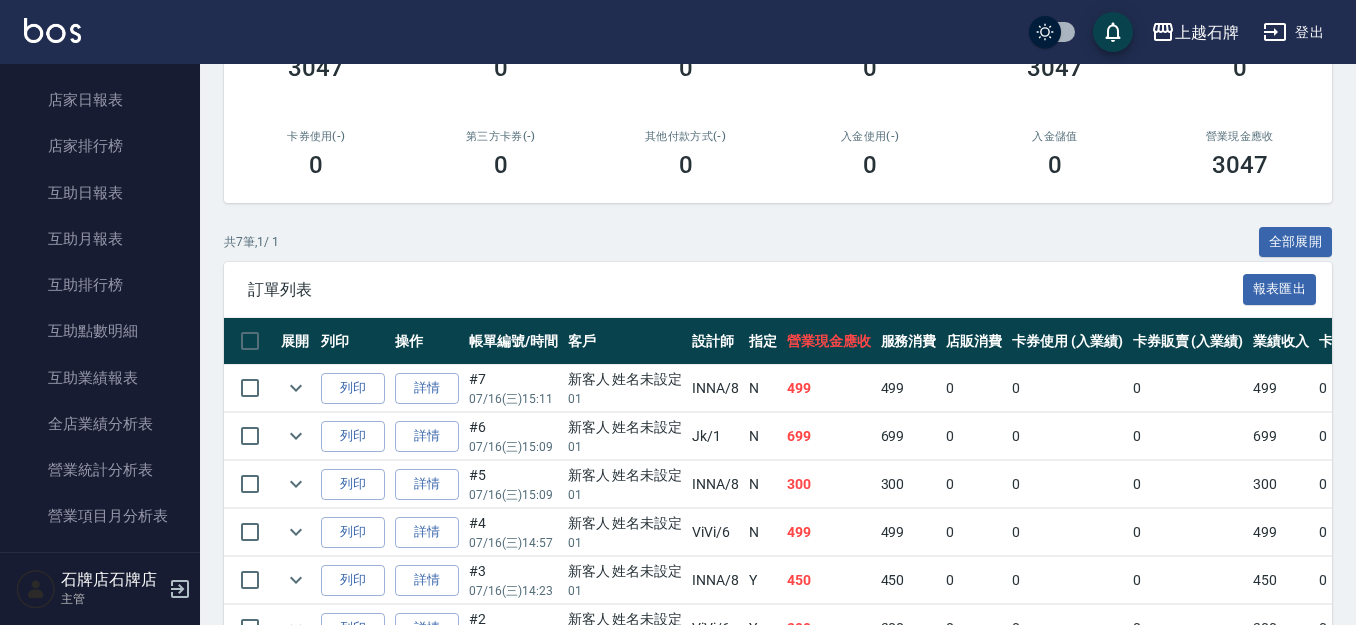 scroll, scrollTop: 800, scrollLeft: 0, axis: vertical 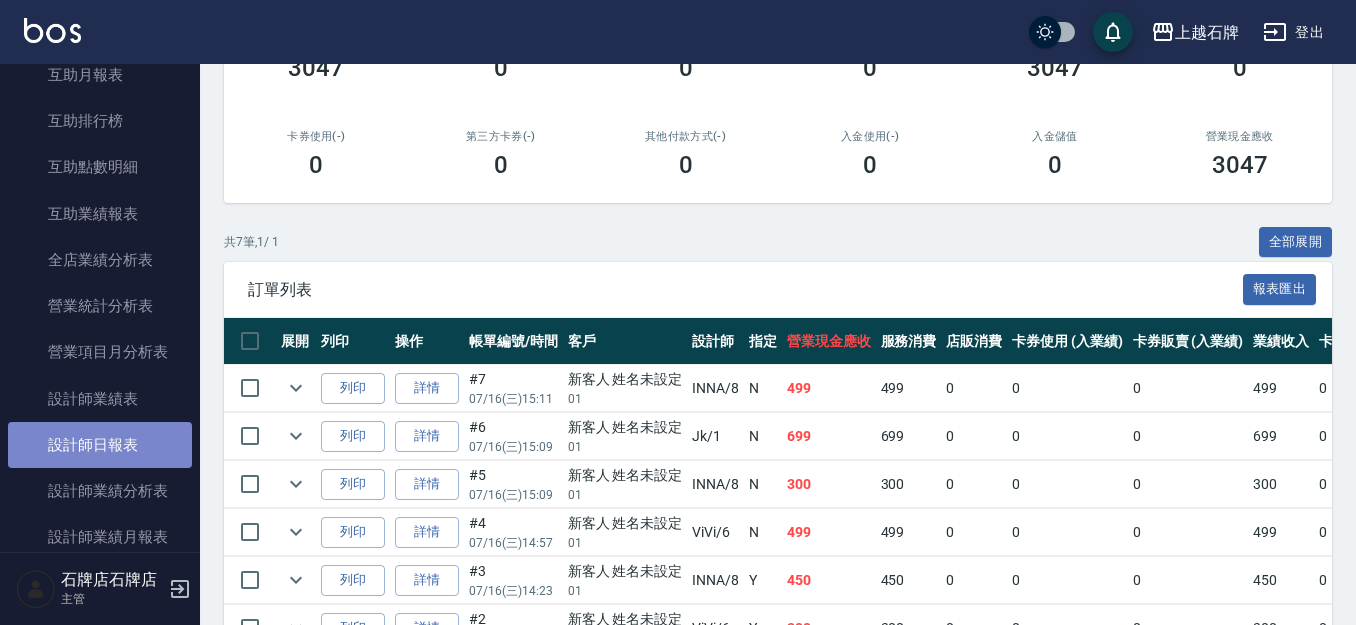 click on "設計師日報表" at bounding box center [100, 445] 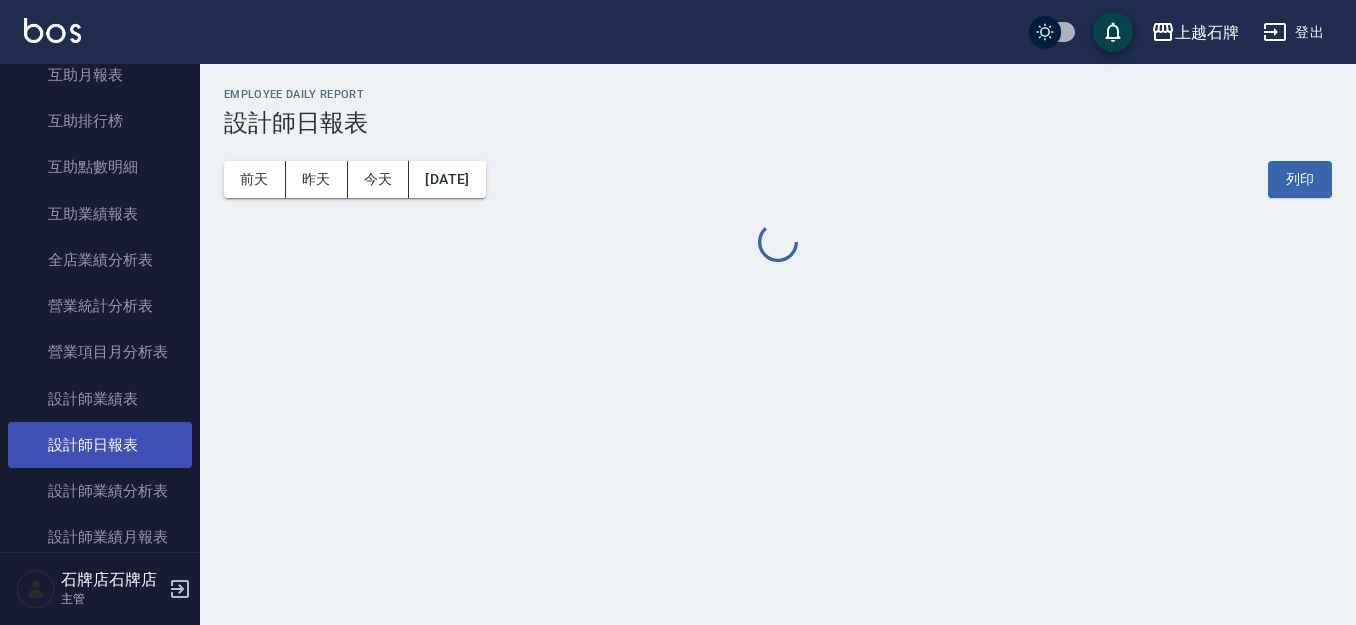 scroll, scrollTop: 0, scrollLeft: 0, axis: both 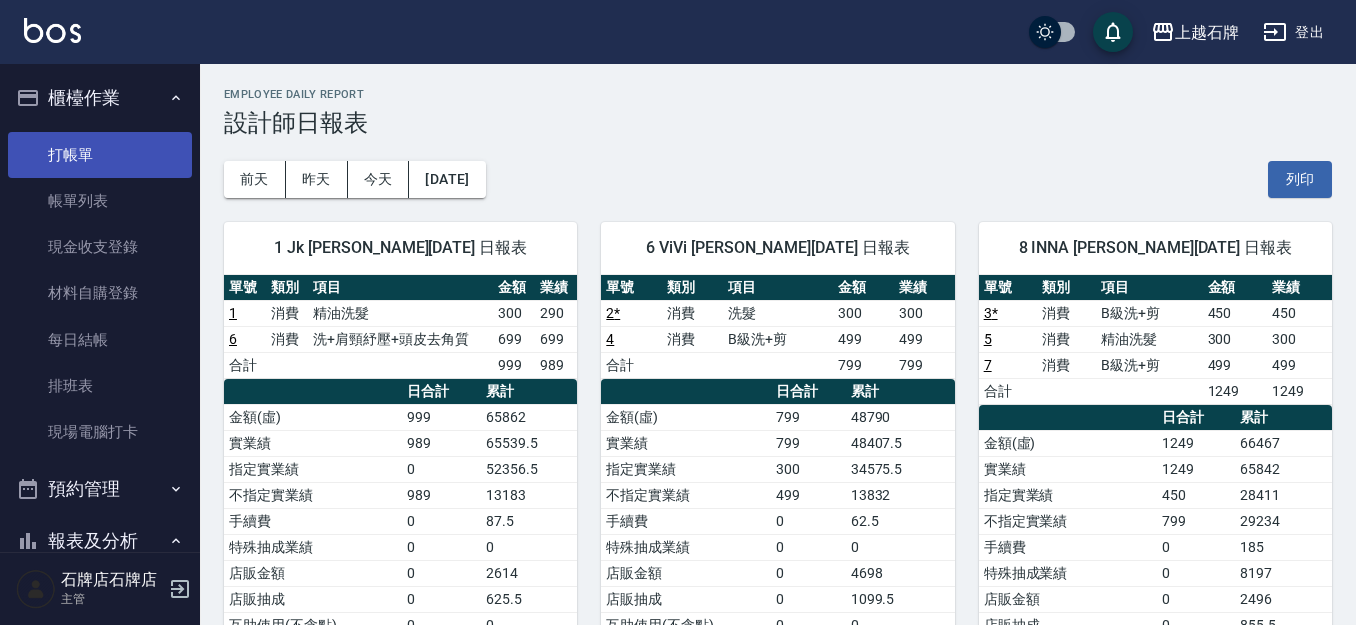 click on "打帳單" at bounding box center (100, 155) 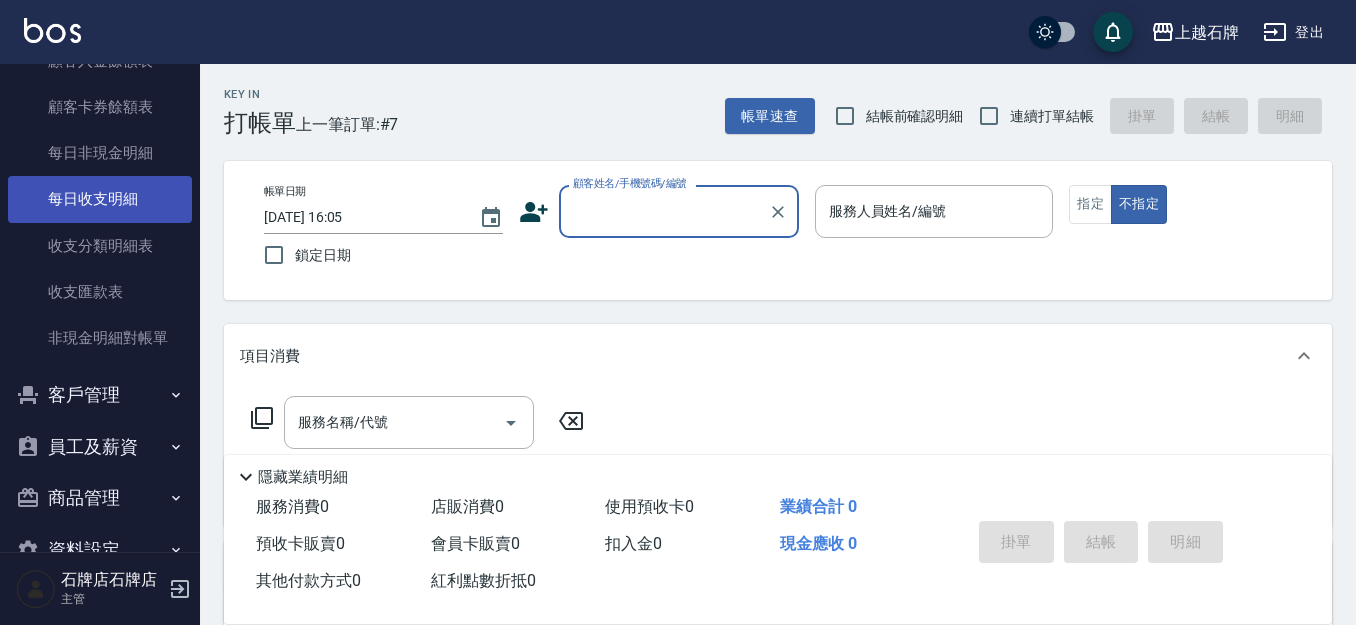 scroll, scrollTop: 1700, scrollLeft: 0, axis: vertical 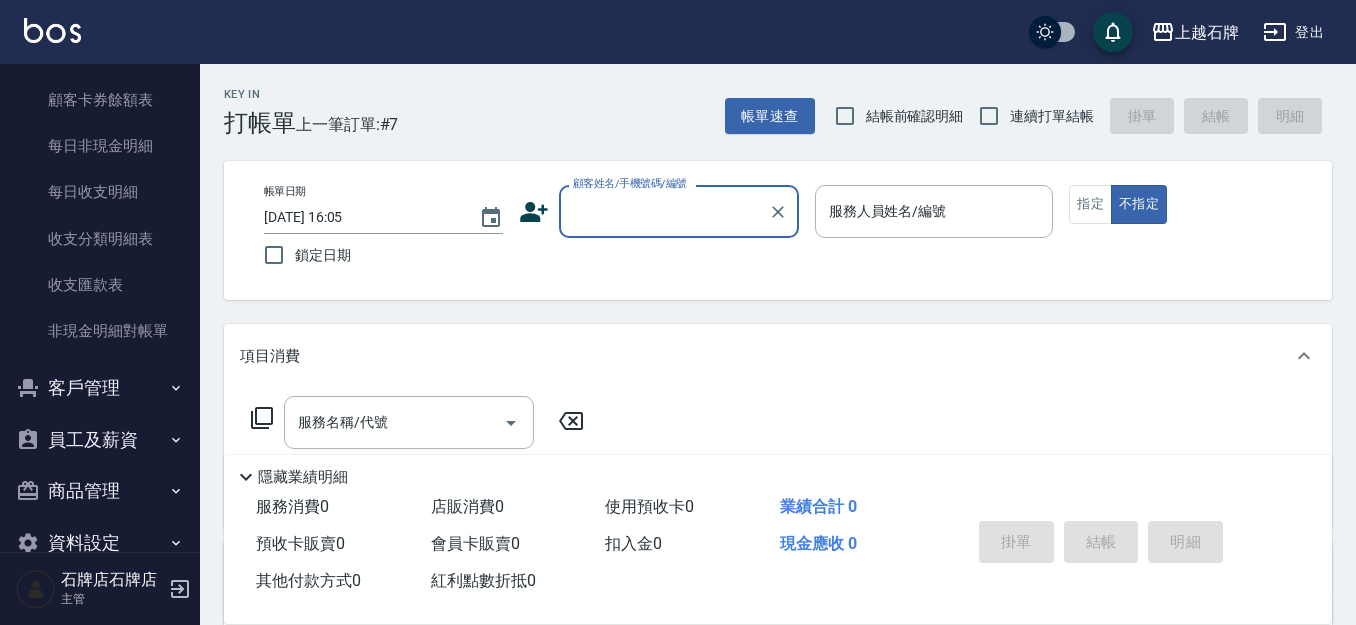 click on "商品管理" at bounding box center [100, 491] 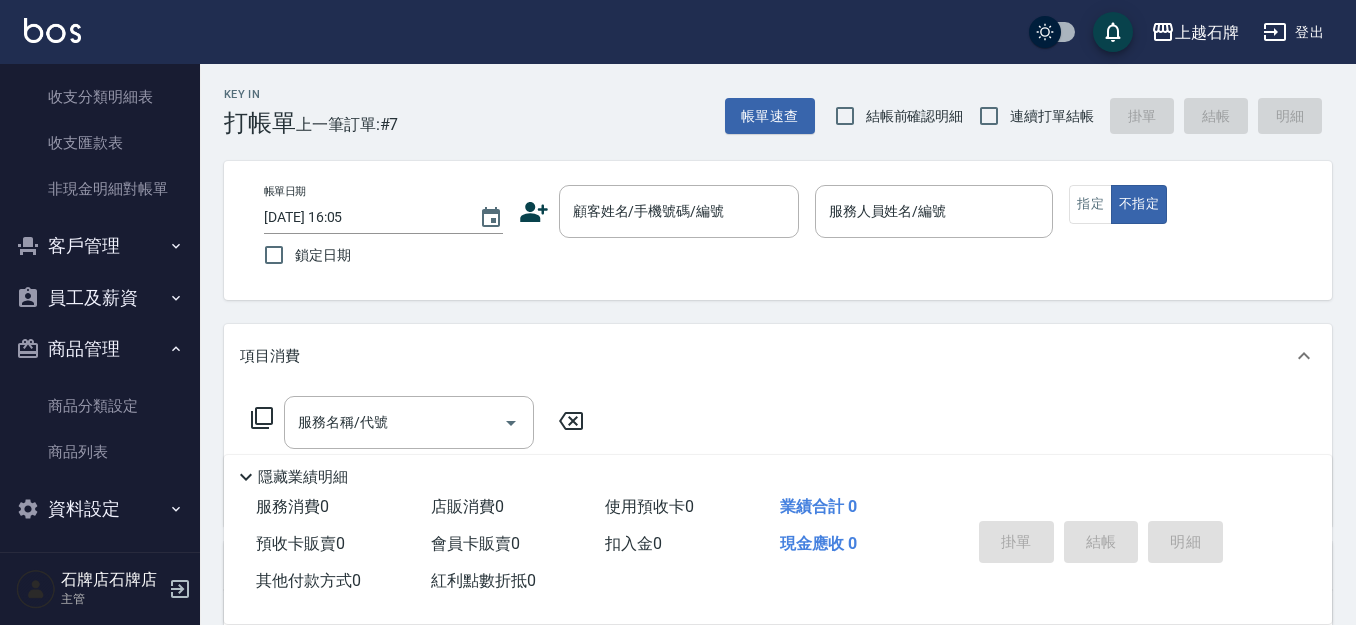 scroll, scrollTop: 1849, scrollLeft: 0, axis: vertical 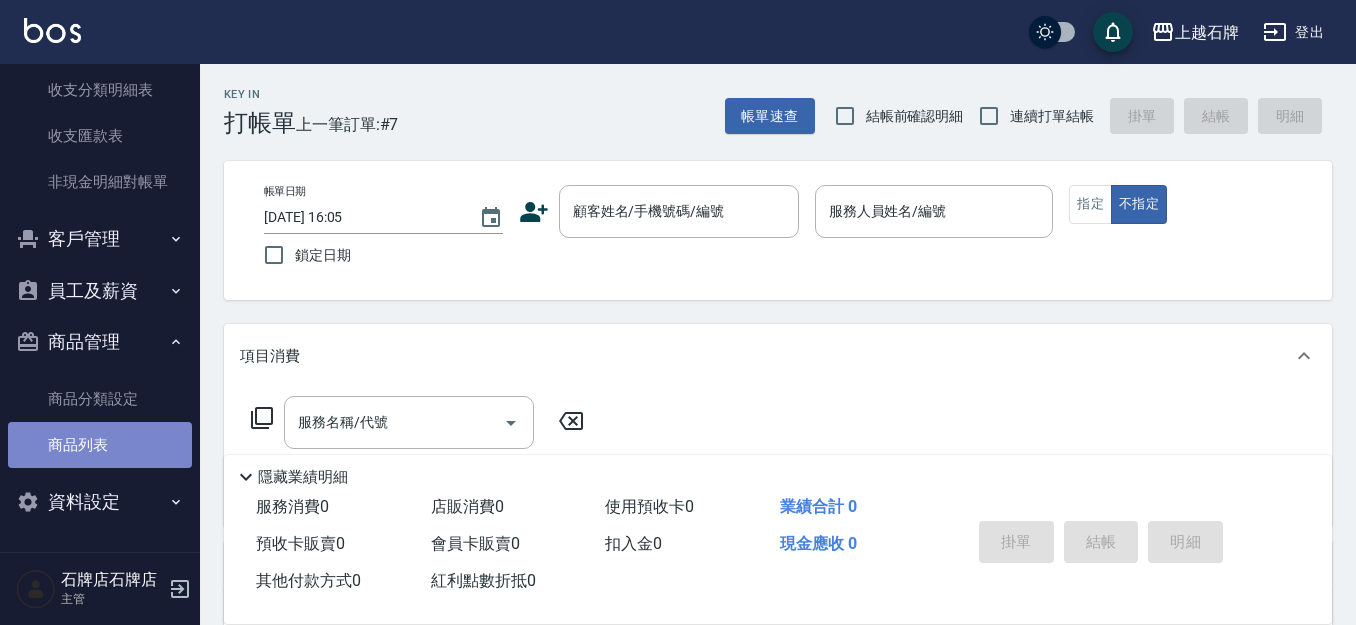 click on "商品列表" at bounding box center (100, 445) 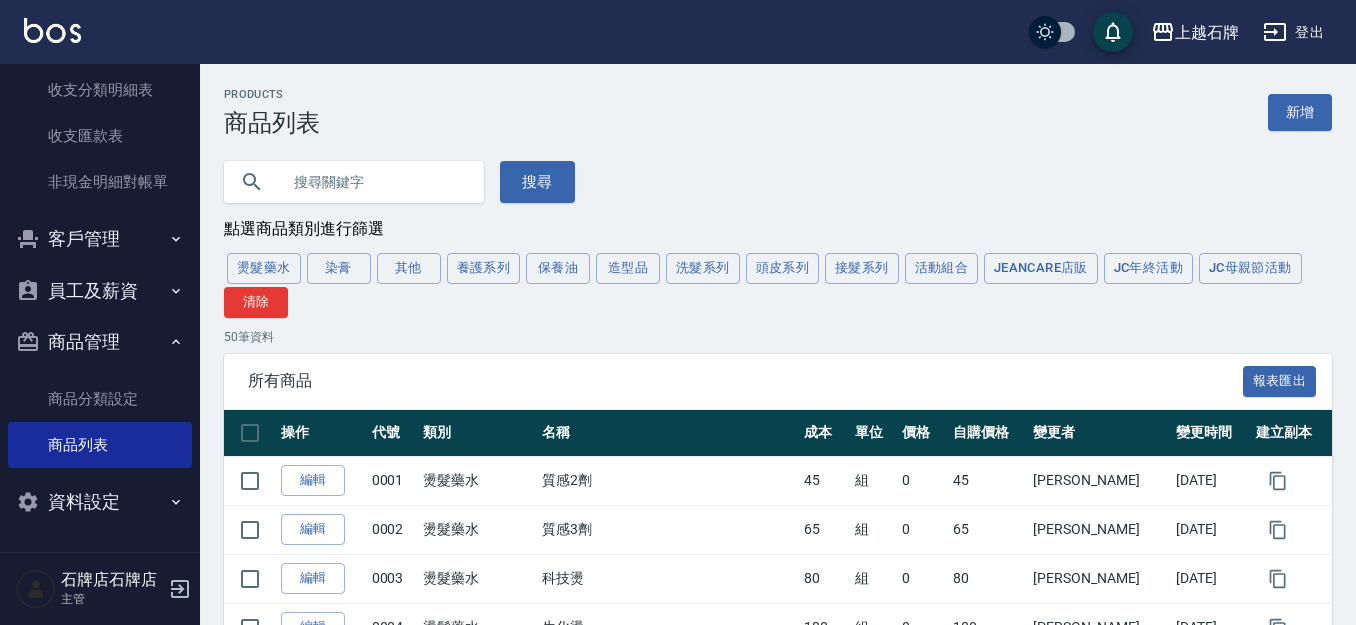 click on "燙髮藥水 染膏 其他 養護系列 保養油 造型品 洗髮系列 頭皮系列 接髮系列 活動組合 JeanCare店販 JC年終活動 JC母親節活動 清除" at bounding box center [778, 284] 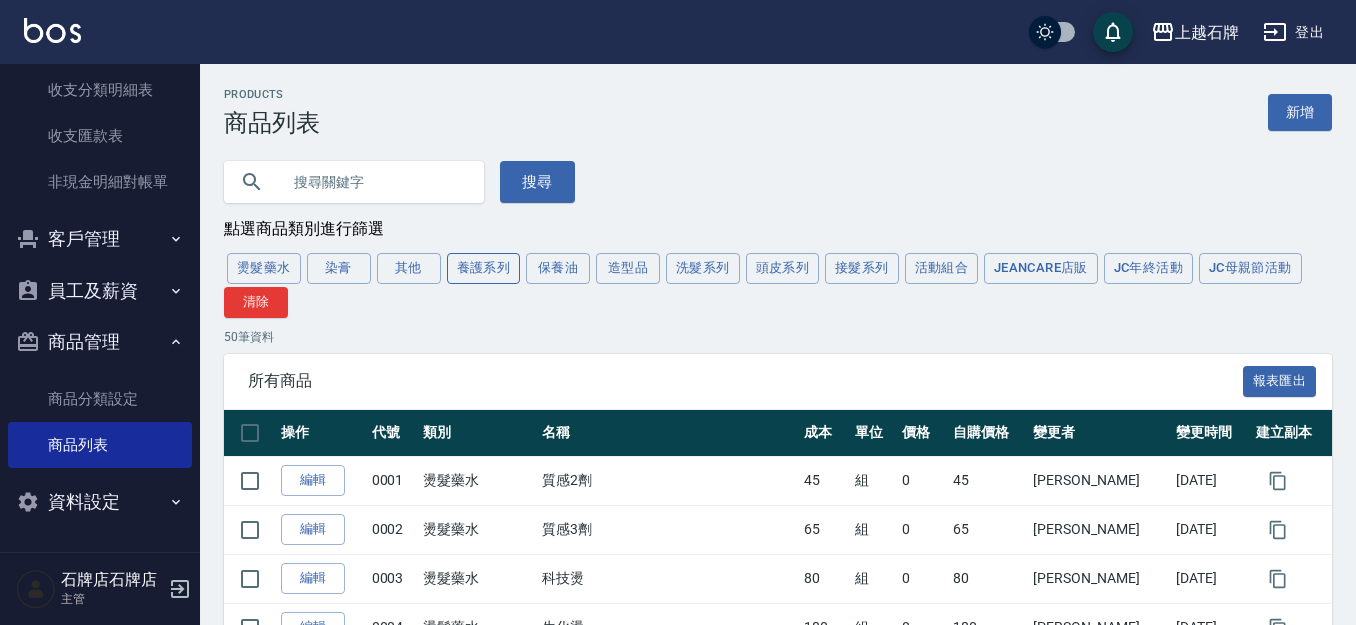 click on "養護系列" at bounding box center [484, 268] 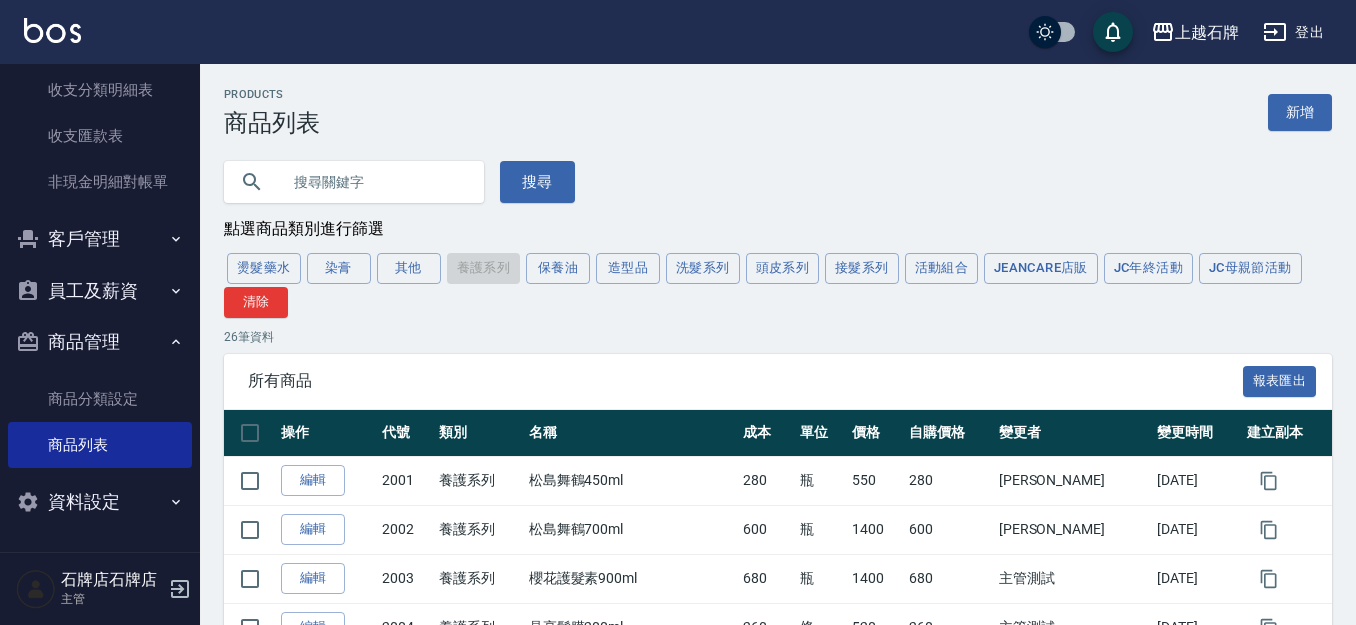 scroll, scrollTop: 100, scrollLeft: 0, axis: vertical 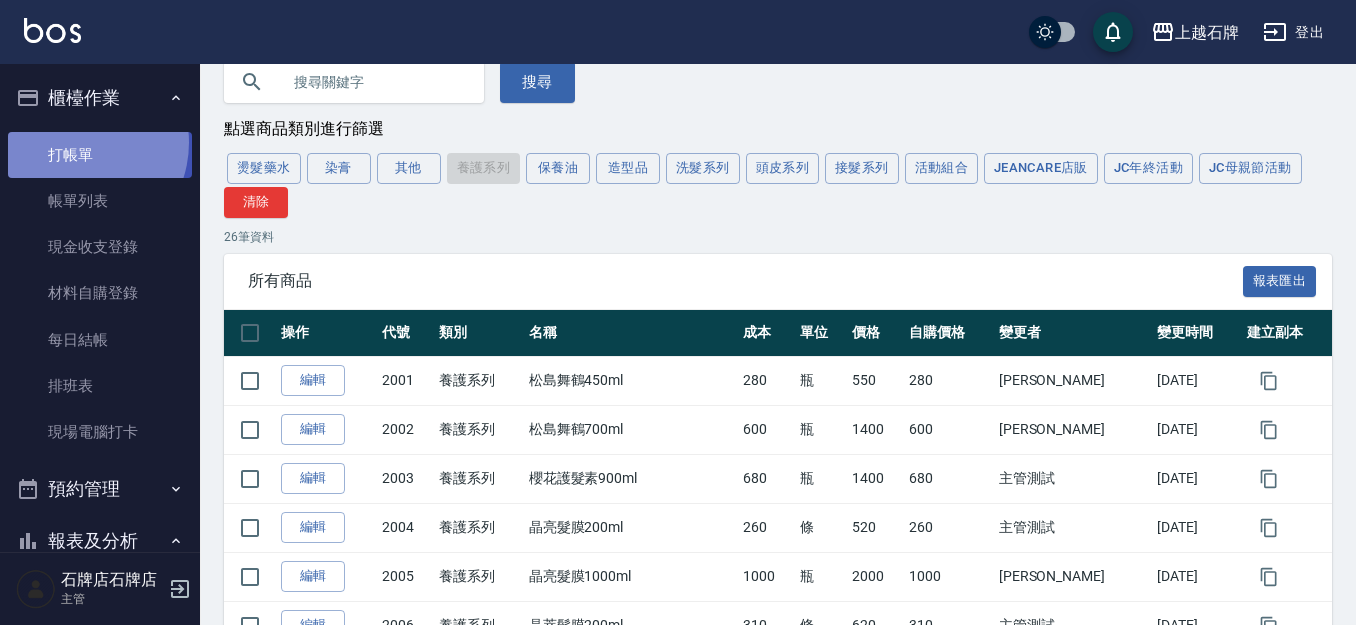 click on "打帳單" at bounding box center (100, 155) 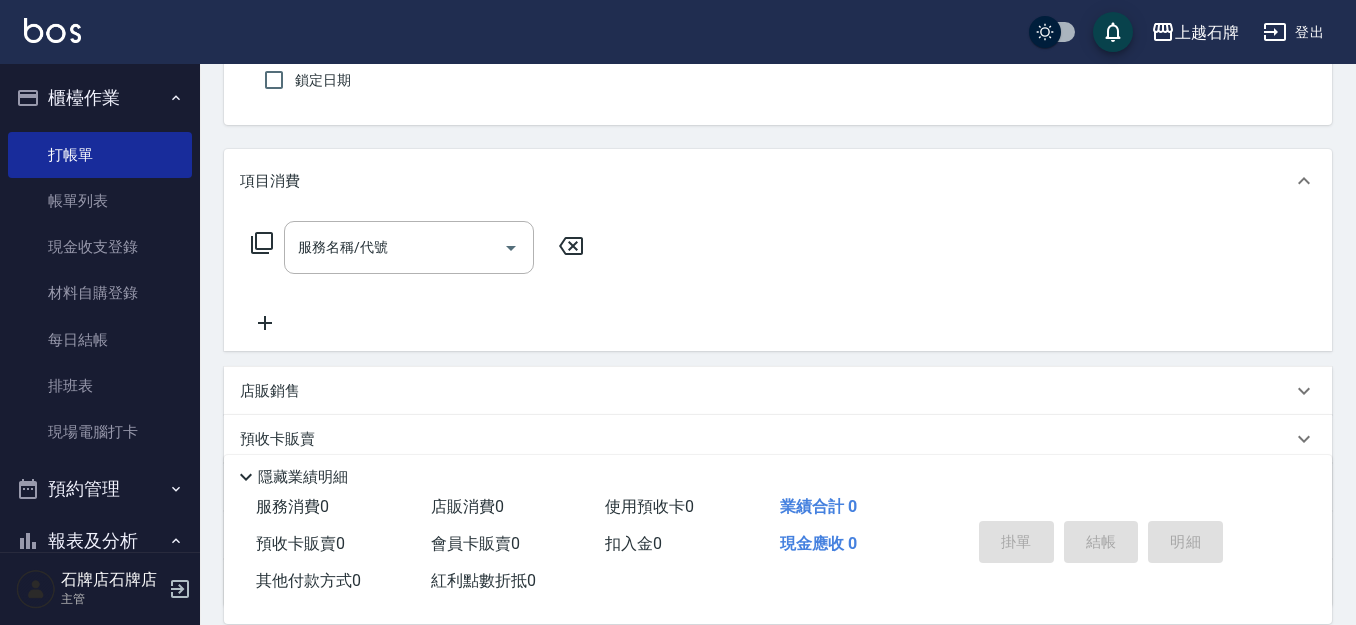 scroll, scrollTop: 200, scrollLeft: 0, axis: vertical 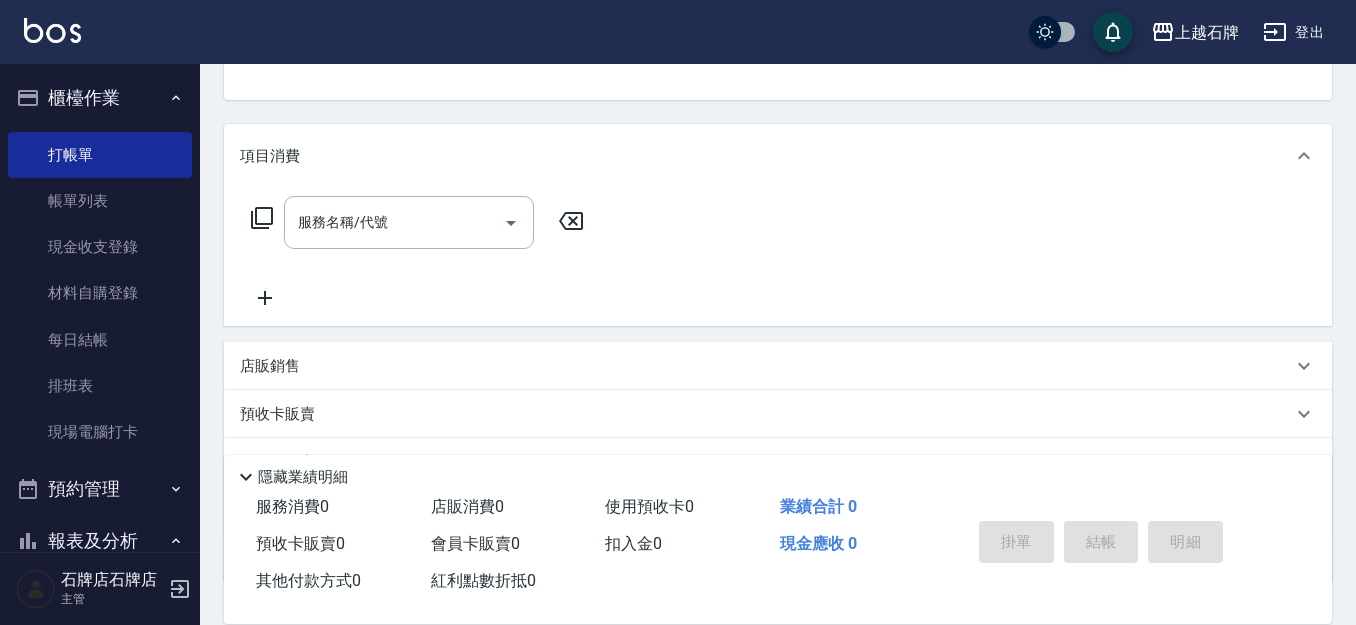 click on "店販銷售" at bounding box center [778, 366] 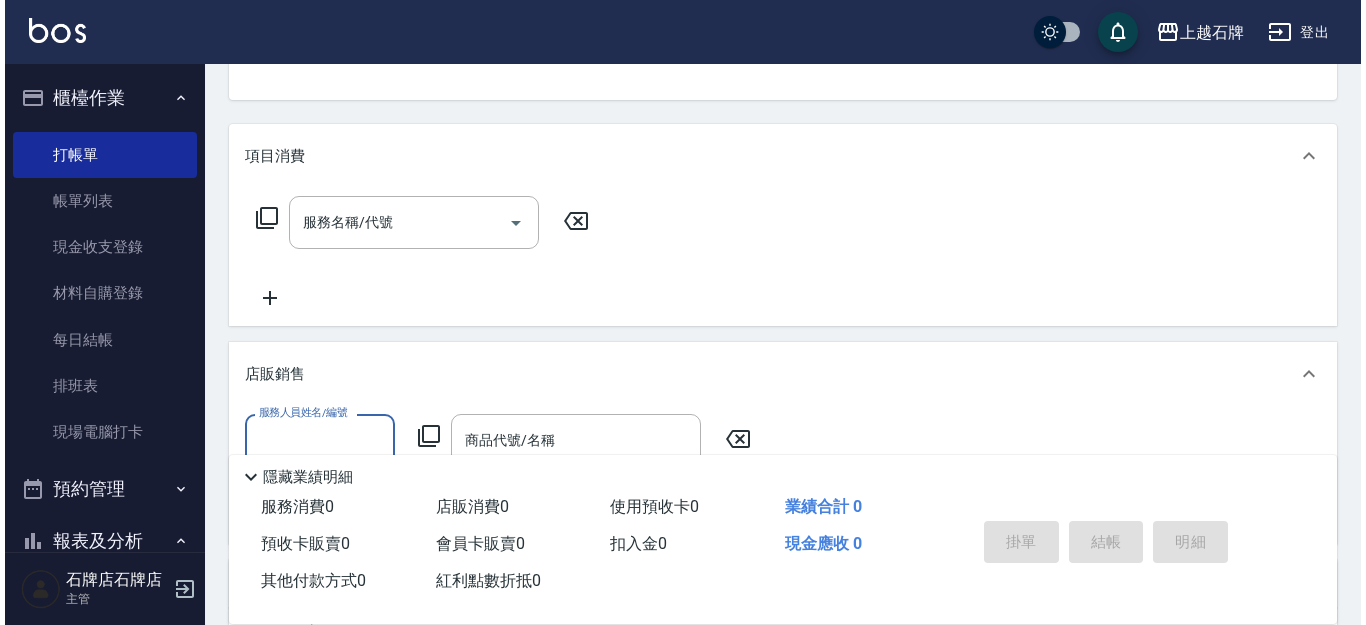 scroll, scrollTop: 0, scrollLeft: 0, axis: both 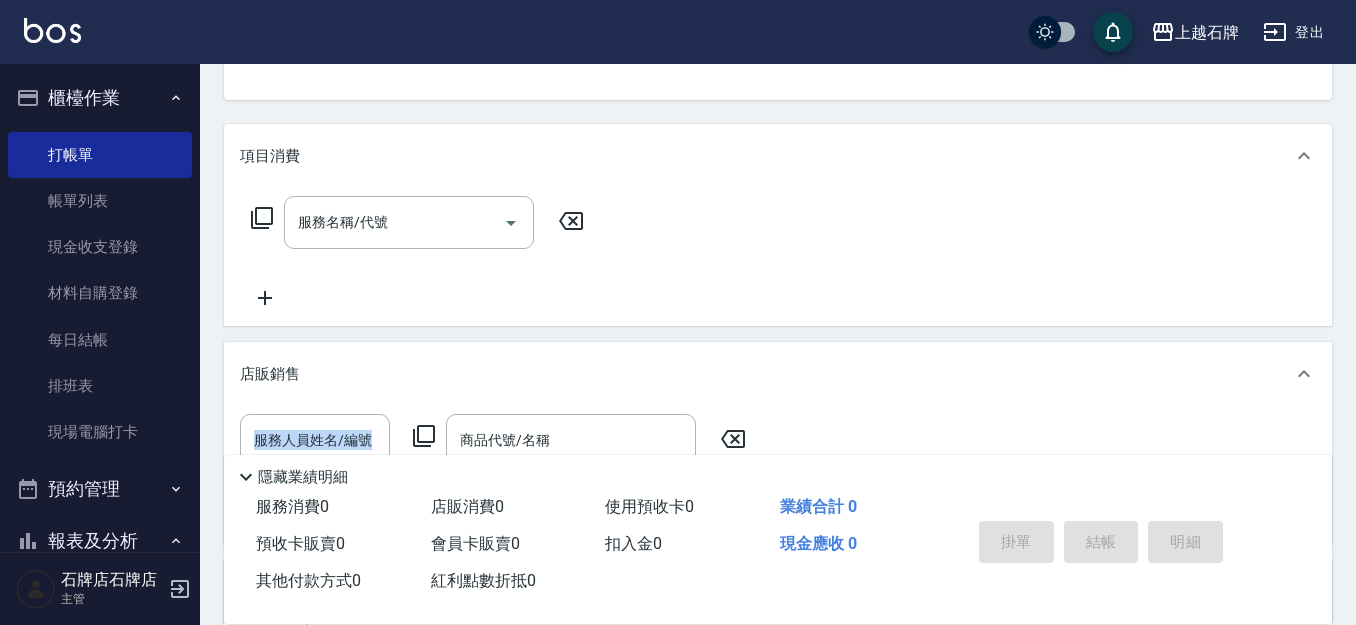 drag, startPoint x: 417, startPoint y: 417, endPoint x: 388, endPoint y: 404, distance: 31.780497 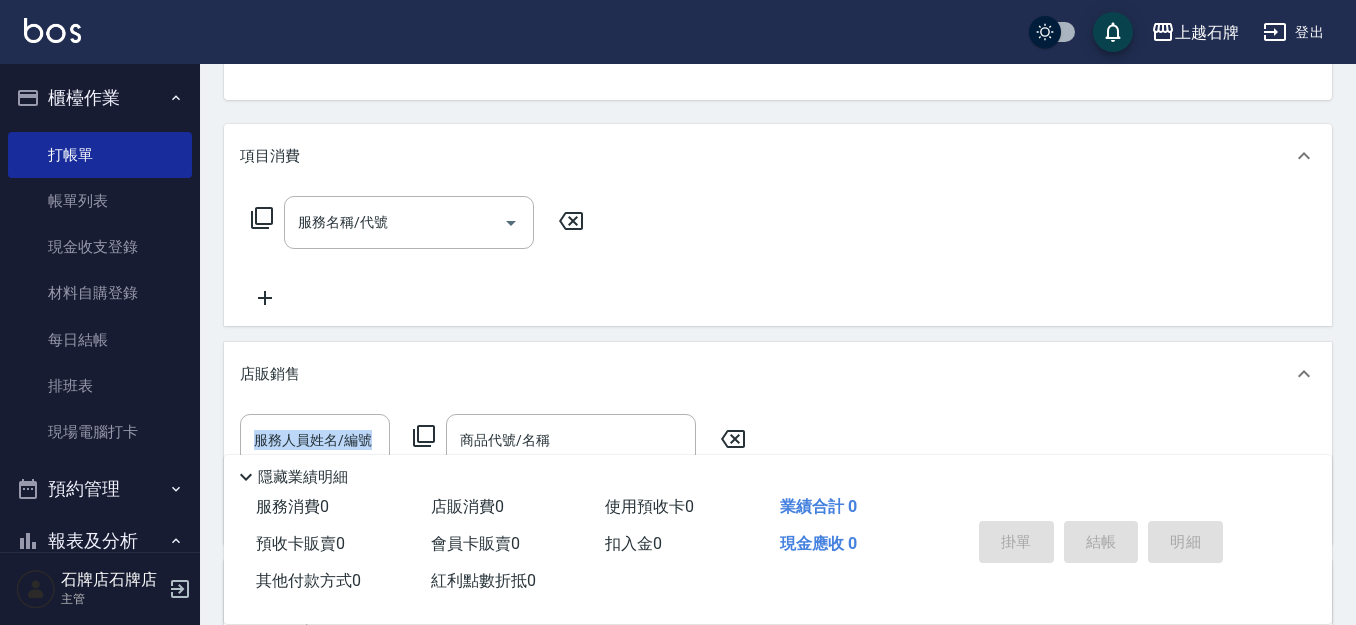 click 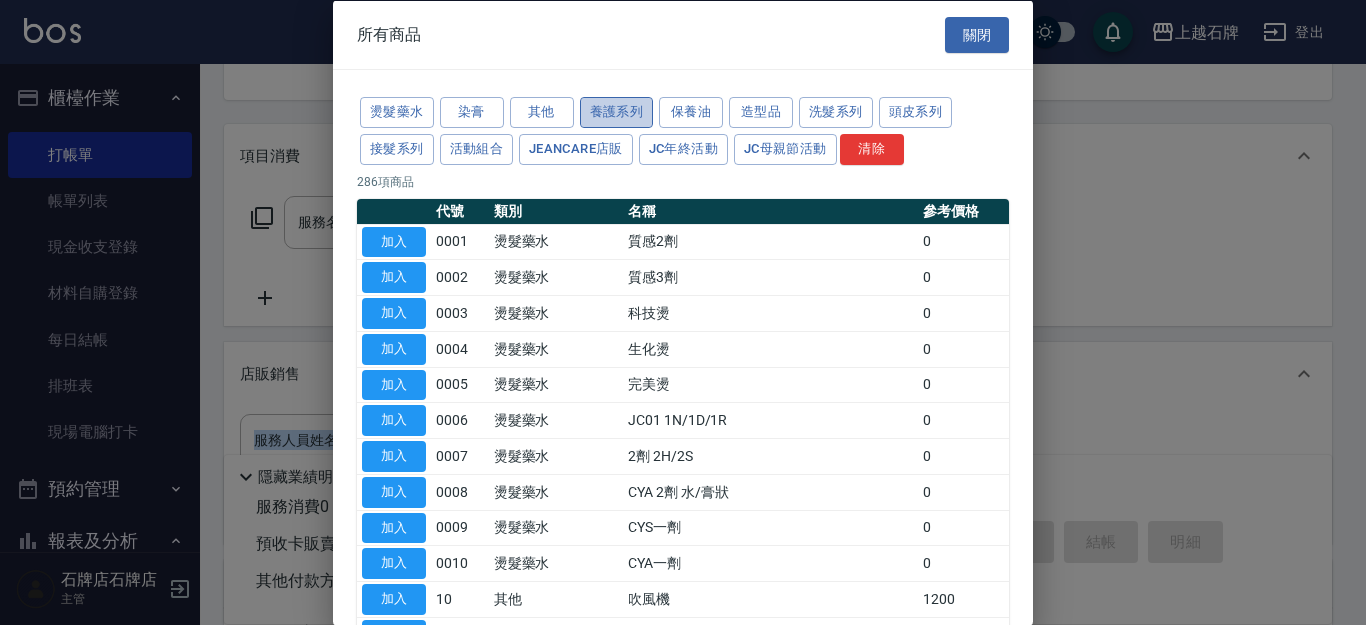 click on "養護系列" at bounding box center (617, 112) 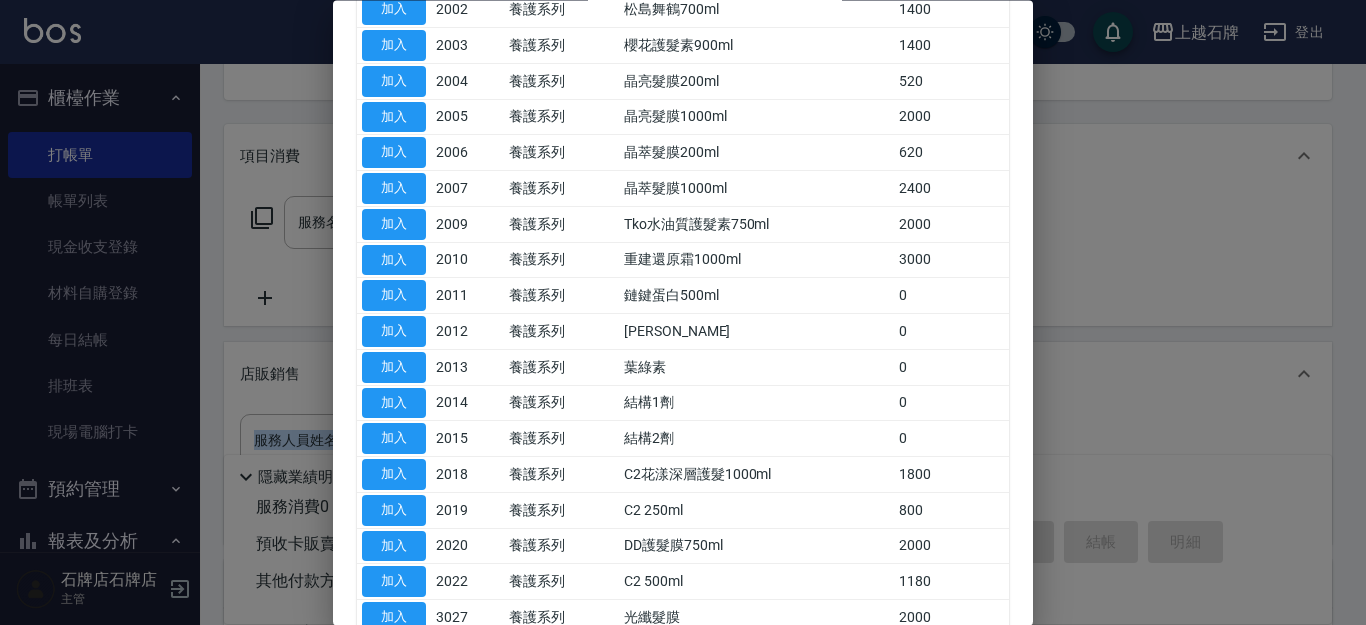 scroll, scrollTop: 300, scrollLeft: 0, axis: vertical 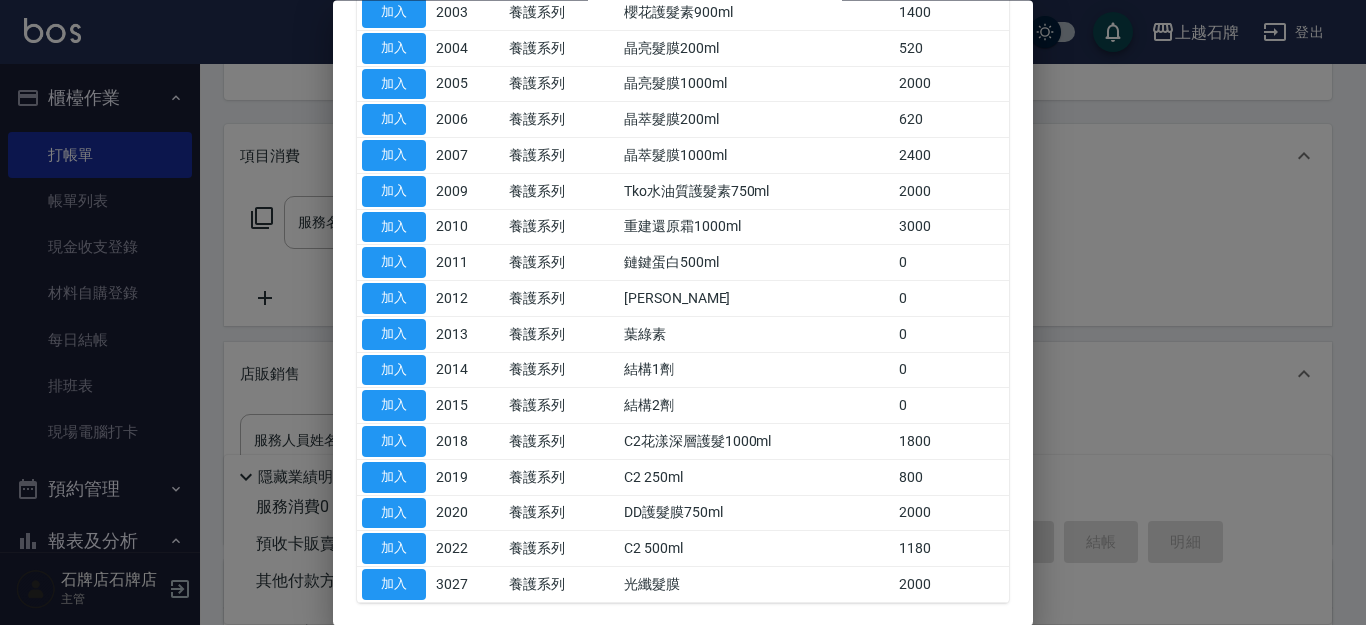 click at bounding box center [683, 312] 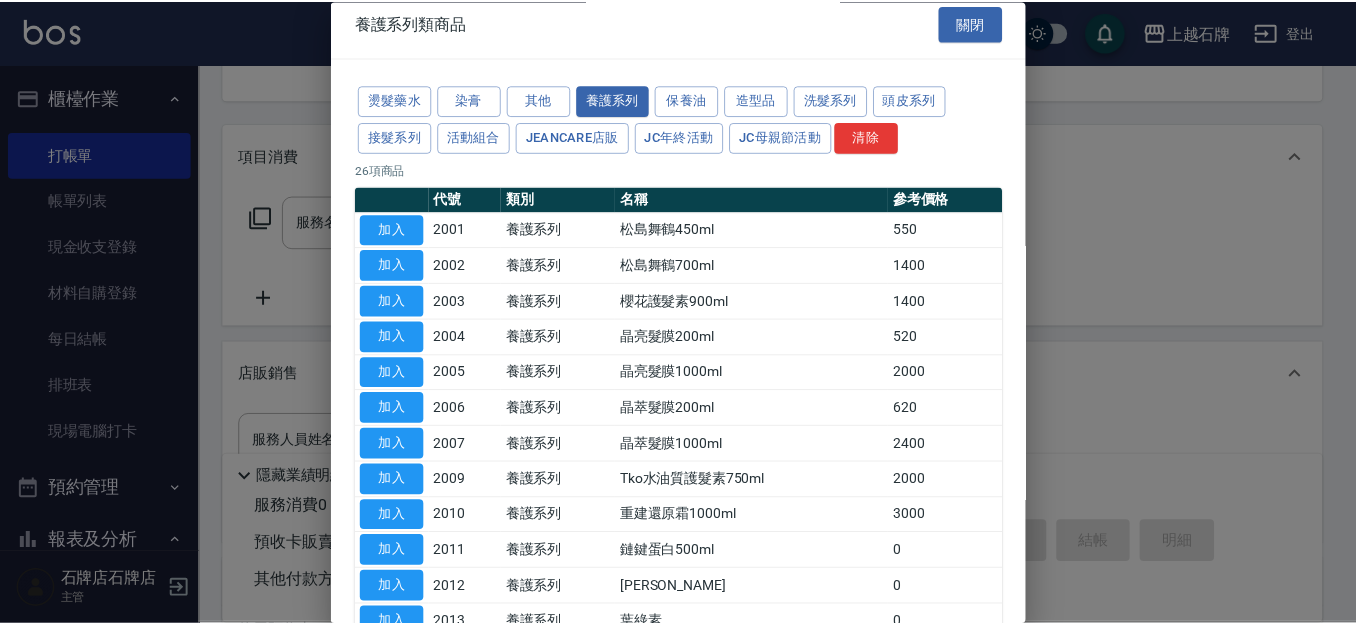 scroll, scrollTop: 0, scrollLeft: 0, axis: both 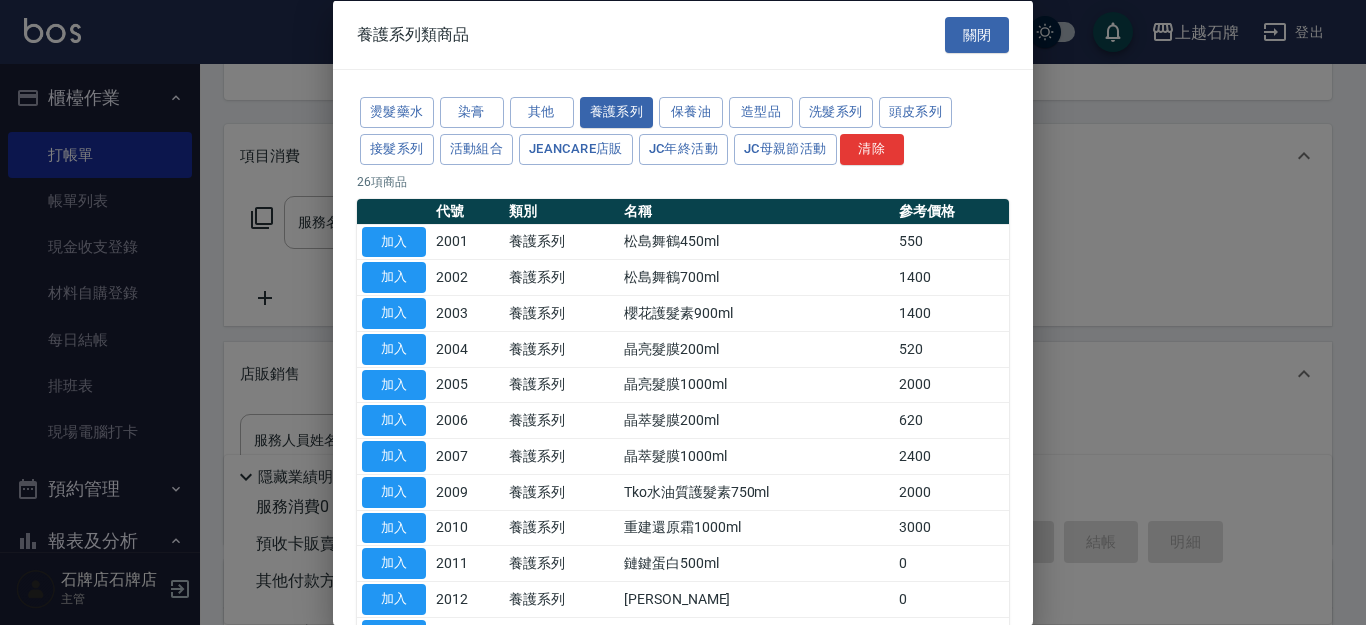 drag, startPoint x: 940, startPoint y: 19, endPoint x: 944, endPoint y: 30, distance: 11.7046995 